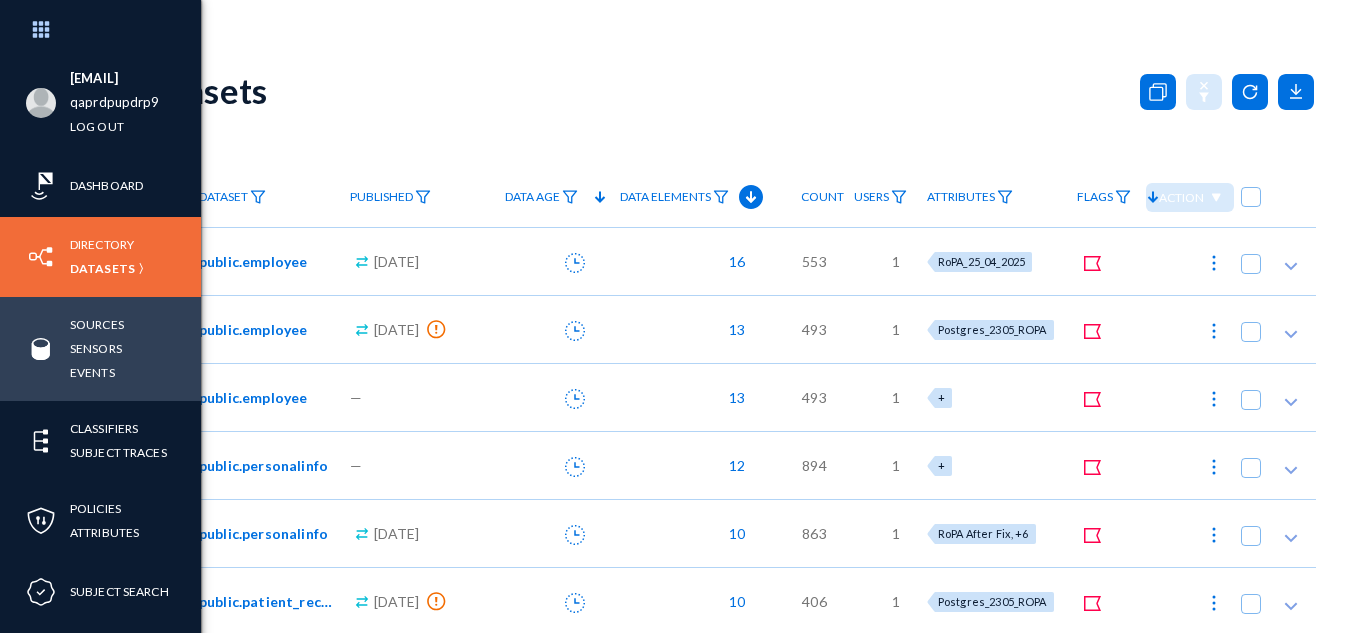 scroll, scrollTop: 0, scrollLeft: 0, axis: both 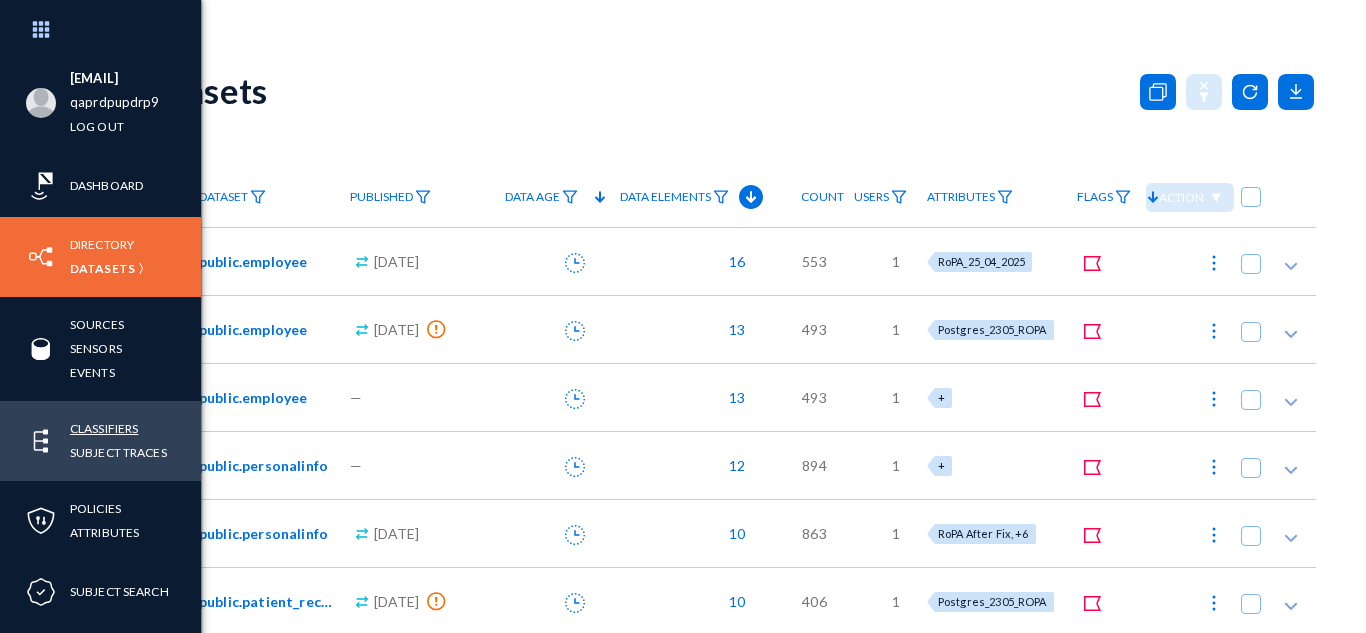 click on "Classifiers" at bounding box center [104, 428] 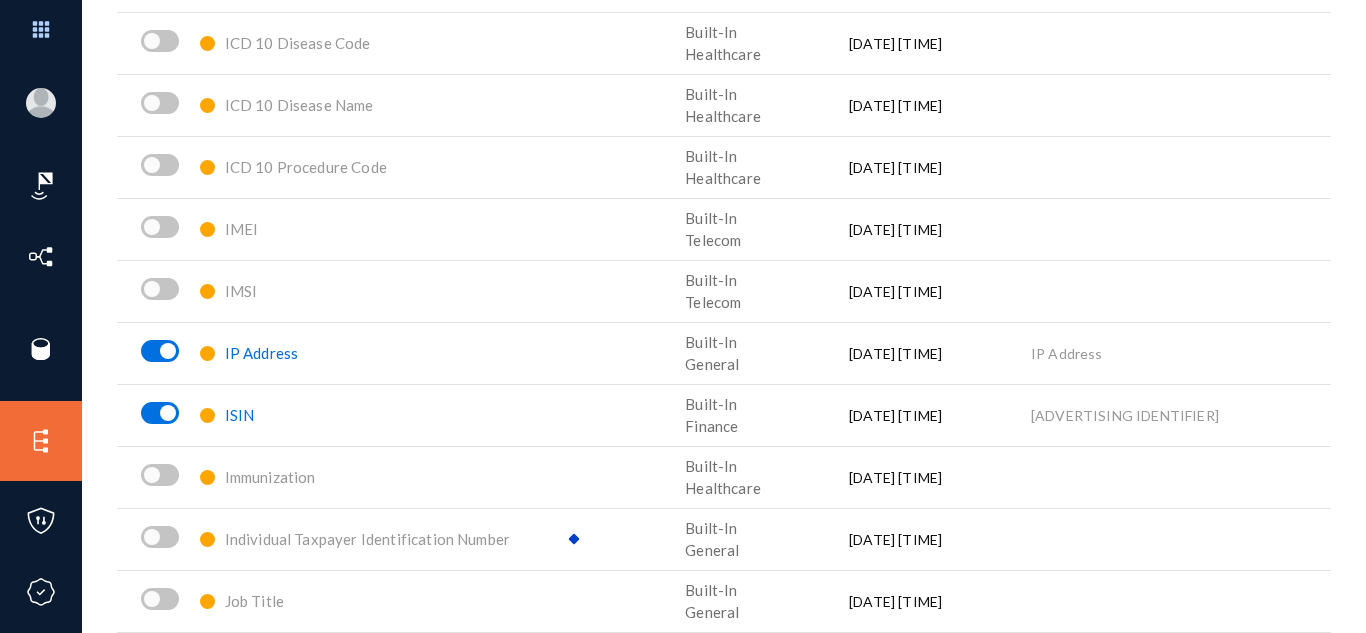 scroll, scrollTop: 1742, scrollLeft: 0, axis: vertical 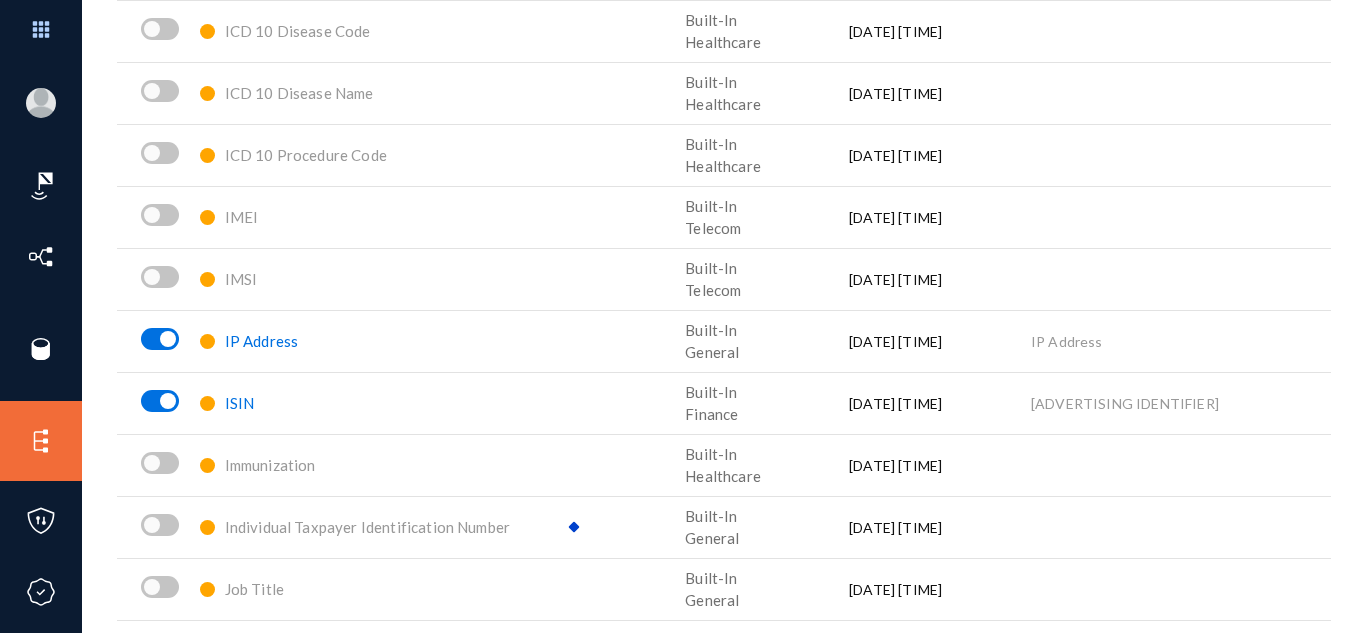 click on "IP Address" at bounding box center [262, 341] 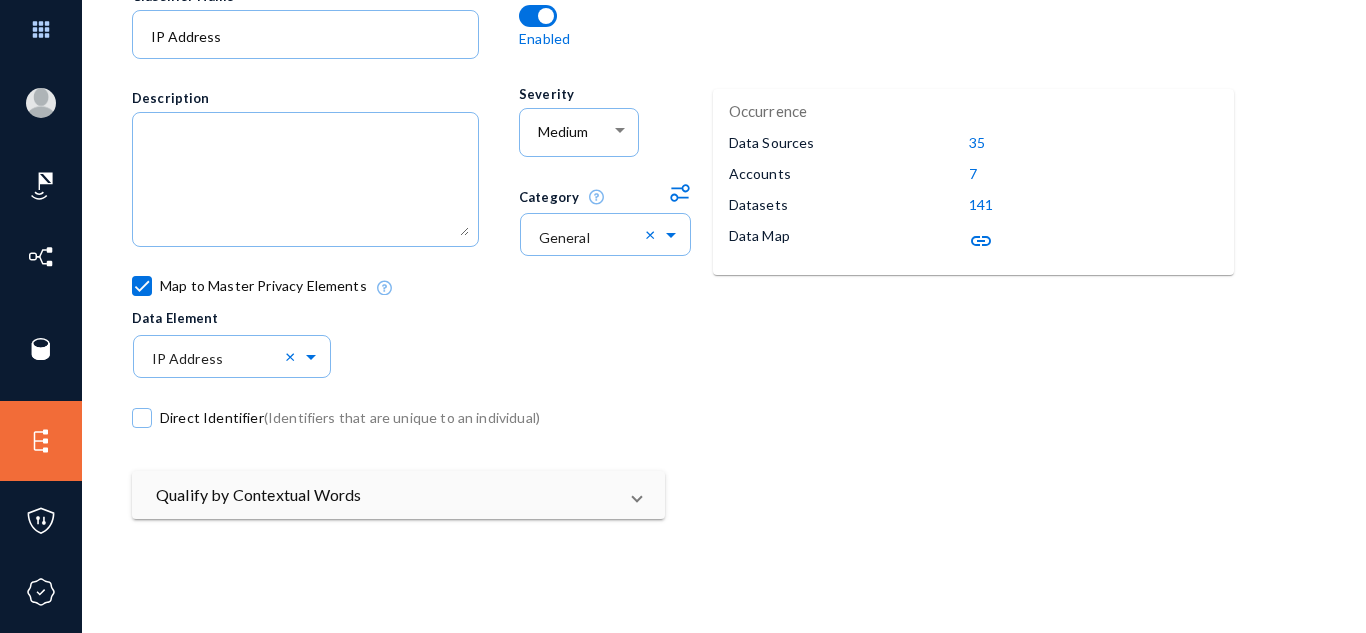 scroll, scrollTop: 0, scrollLeft: 0, axis: both 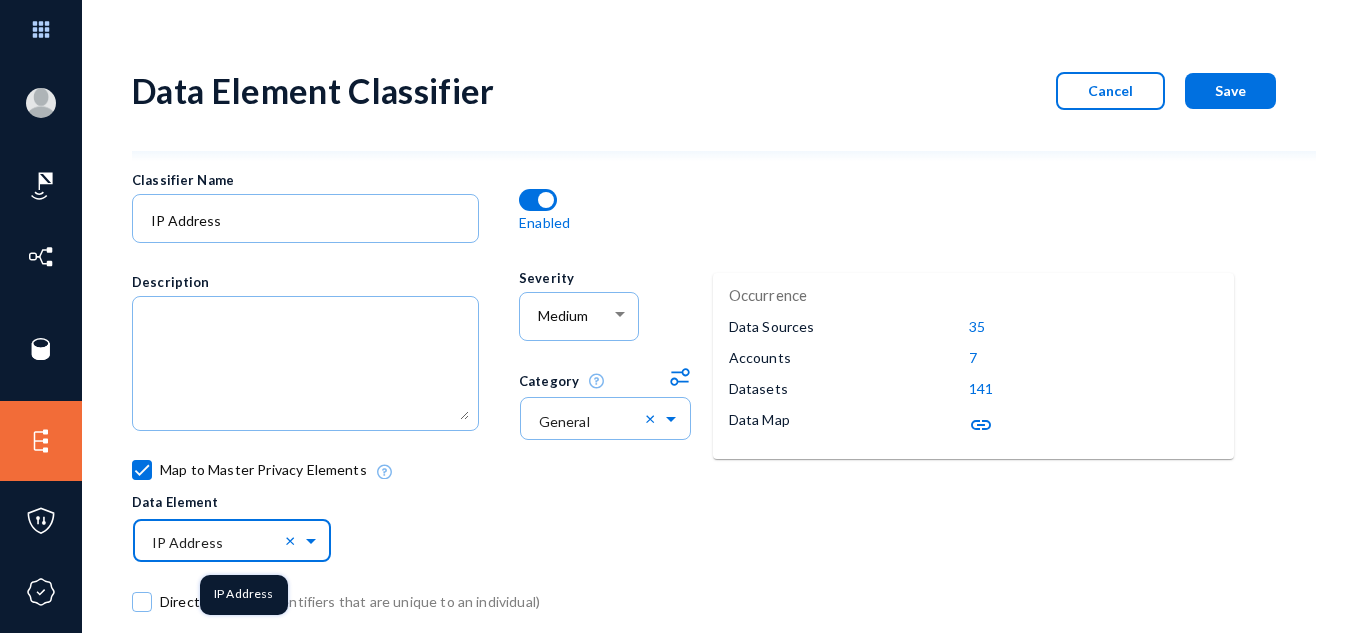 click at bounding box center [242, 540] 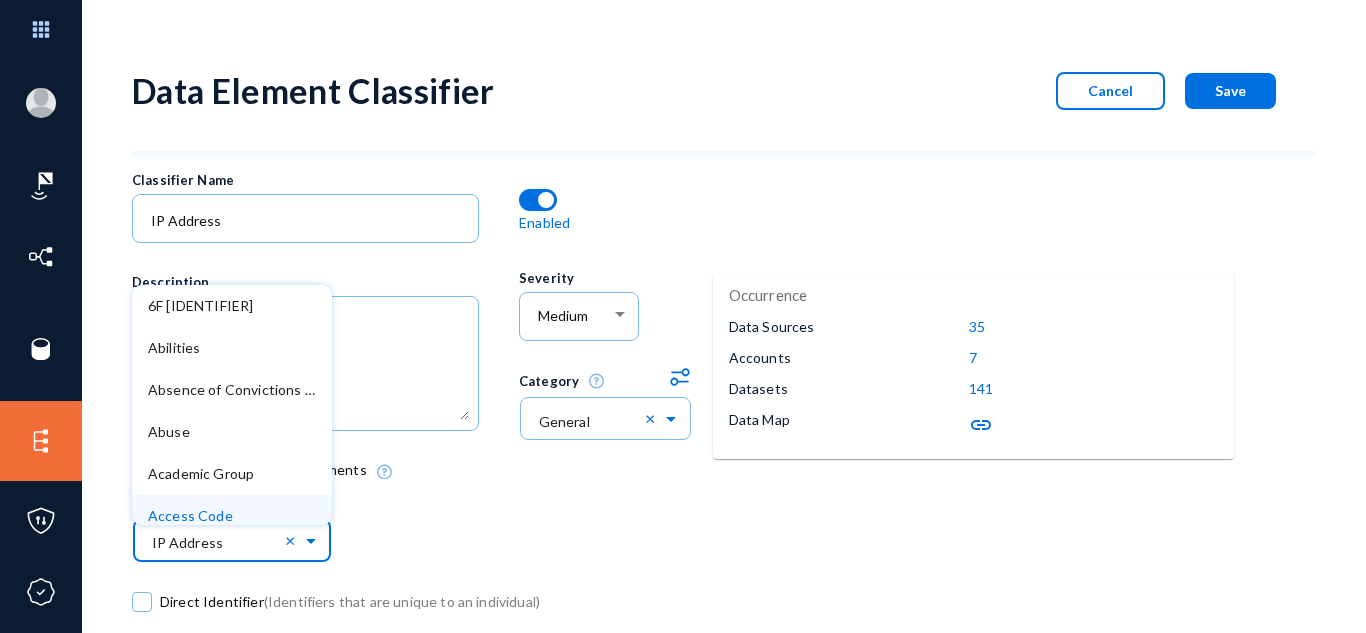 click on "Map to Master Privacy Elements
Data Element  × [IDENTIFIER] × 6F [IDENTIFIER] Abilities Absence of Convictions Information Abuse Academic Group Access Code Accident Information Accommodations (Disability-related) Accommodations (Sleeping Arrangements) Account Balance Account Name Account Role and Permissions Account Settings/Preferences Accuracy Address Address Book Adjusted Service Date Administrative / Criminal Sanctions Ads Clicked On Adverse Events Advertising Identifier Age Age Range Age-related Mental Illness Agreement of Purchase and Sale Alcohol Consumption Alcoholism Alias Allegations Allergies Allowances Altitude Ancestry Angiogram Animal Rights Activism History Annuity Details Anxiety Disorders Application Information Application Session Data Aptitudes Assignment Details Assistant Association Membership Attachments Attendance Attention Deficit Hyperactivity Disorder (ADHD) Attitudes Audial Care Authentication Information Automobile Insurance" at bounding box center [615, 509] 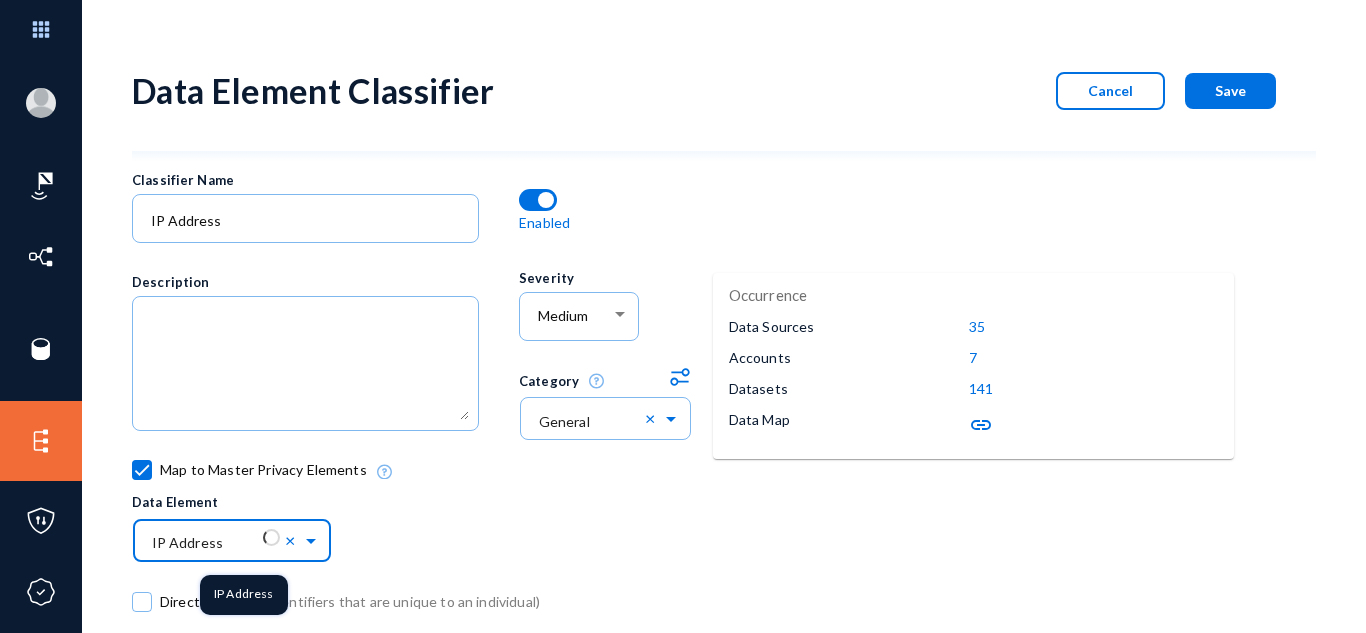 click on "× [IDENTIFIER] ×" at bounding box center (232, 538) 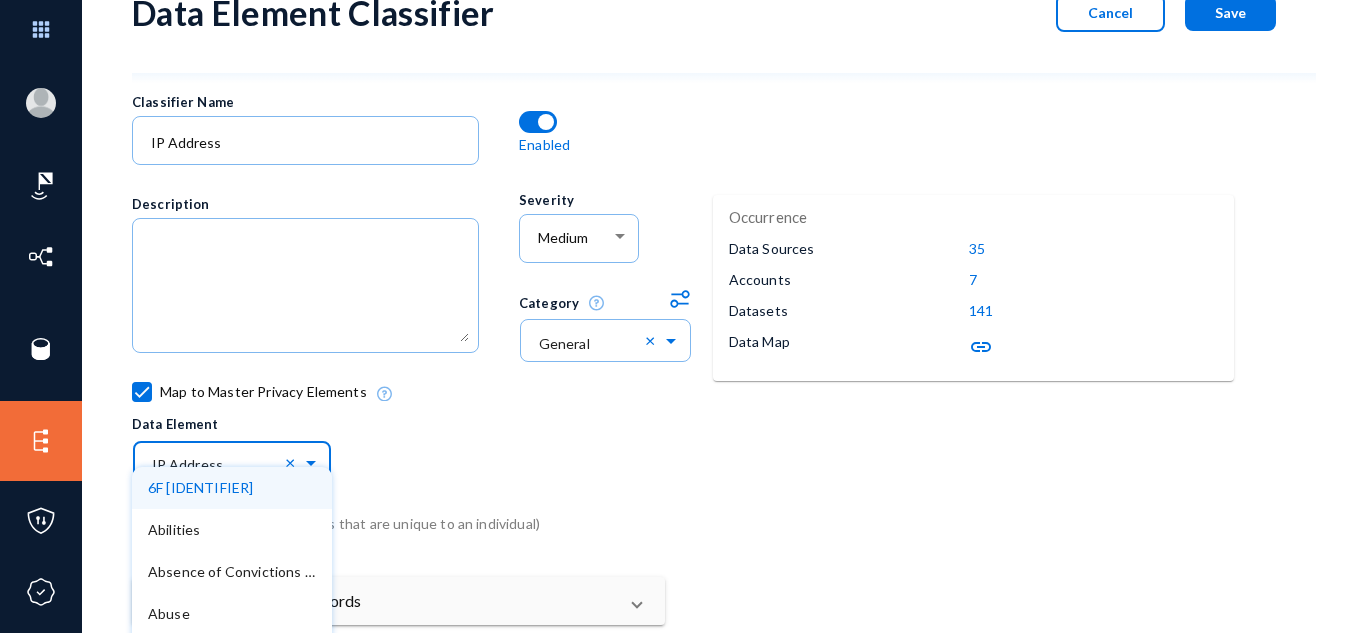 scroll, scrollTop: 0, scrollLeft: 0, axis: both 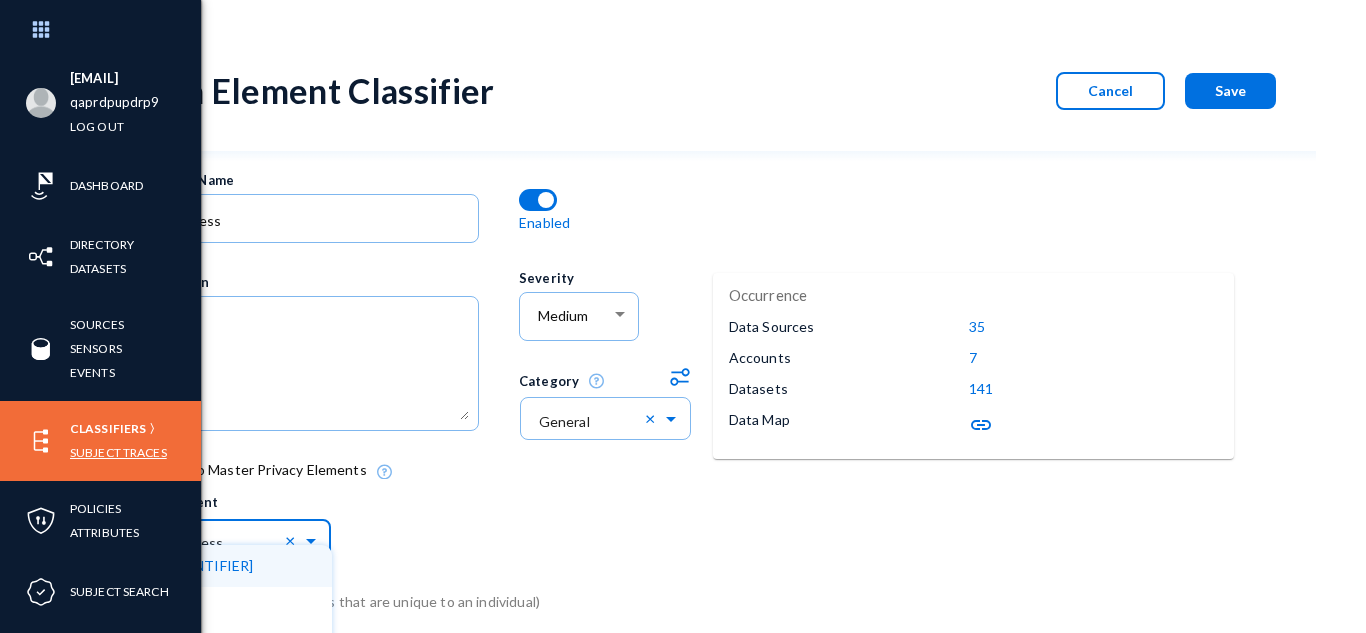 click on "Subject Traces" at bounding box center [118, 452] 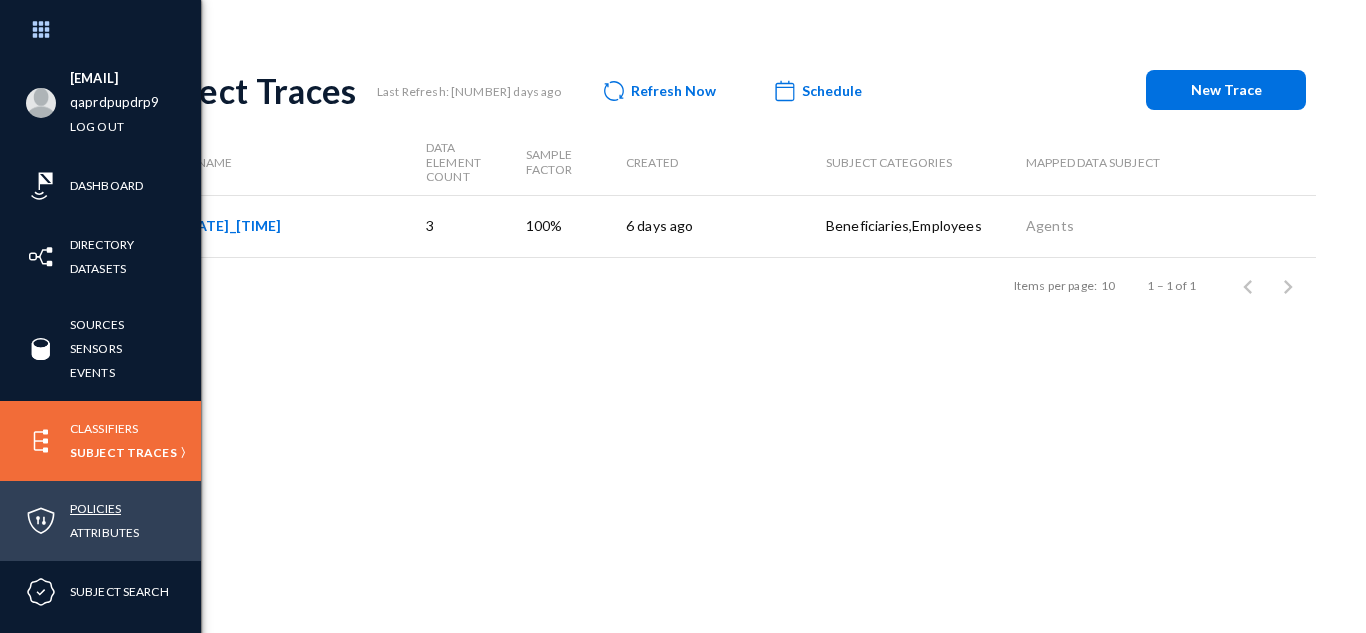 click on "Policies" at bounding box center (95, 508) 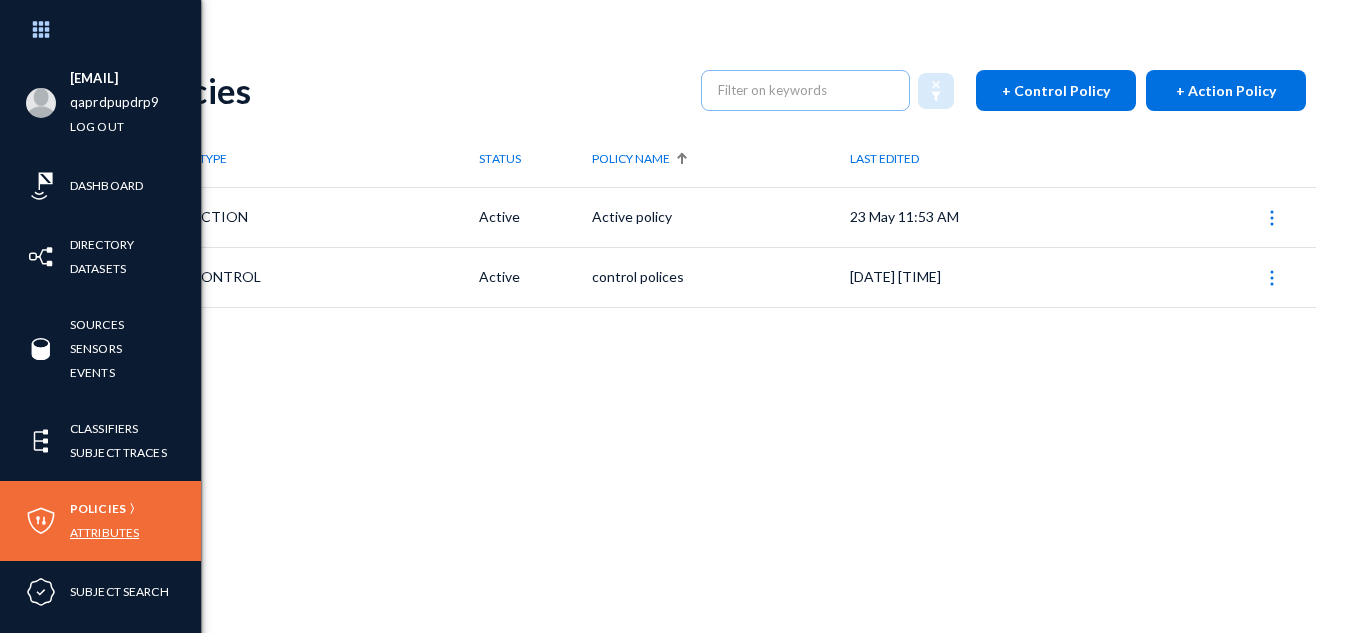 click on "Attributes" at bounding box center (104, 532) 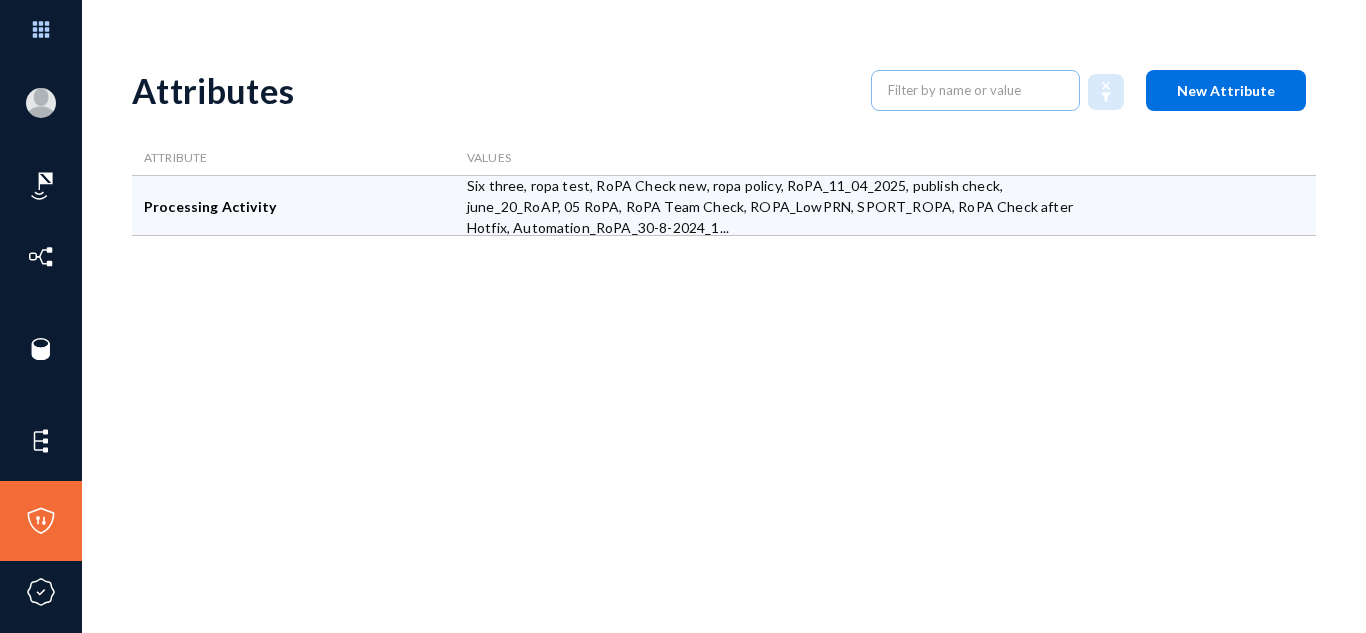 click on "Processing Activity" at bounding box center [293, 206] 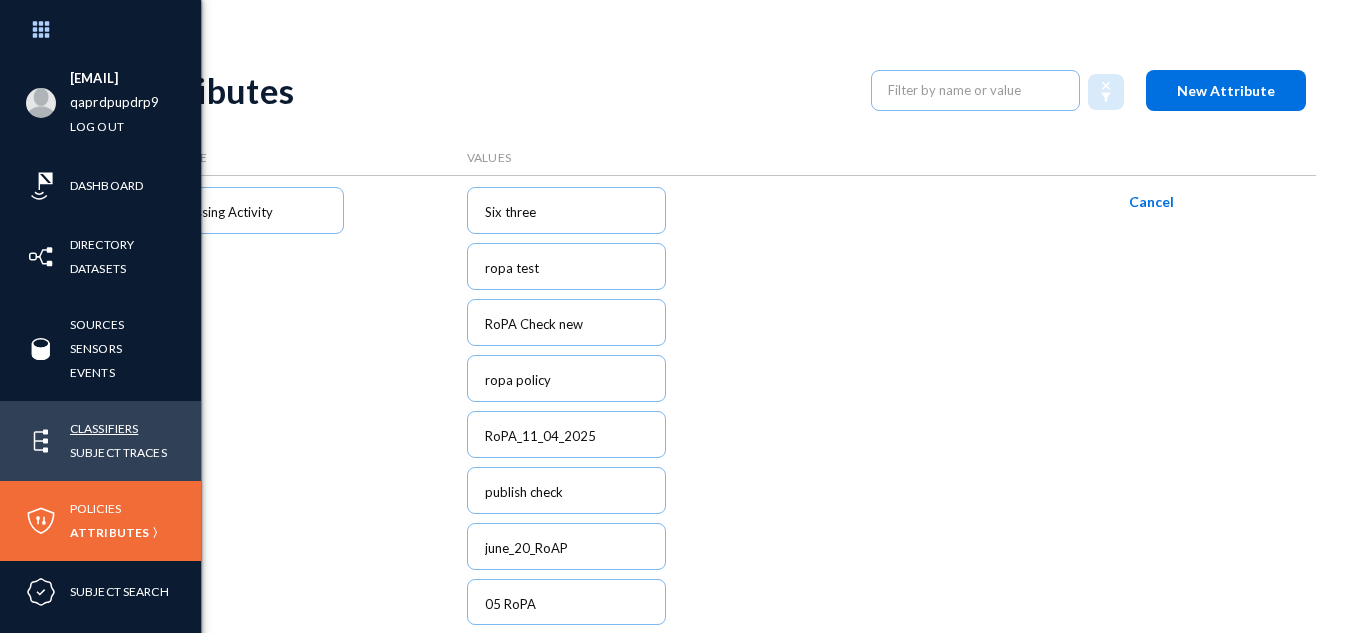 click on "Classifiers" at bounding box center [104, 428] 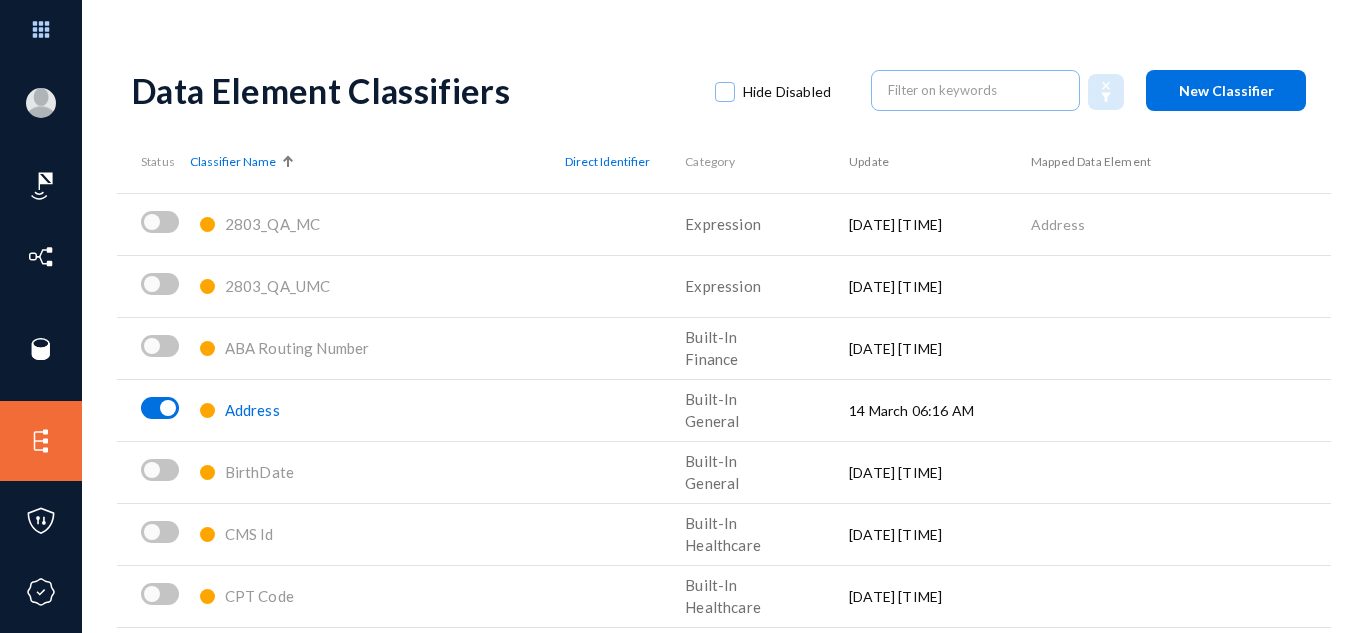 click on "ABA Routing Number" at bounding box center [297, 348] 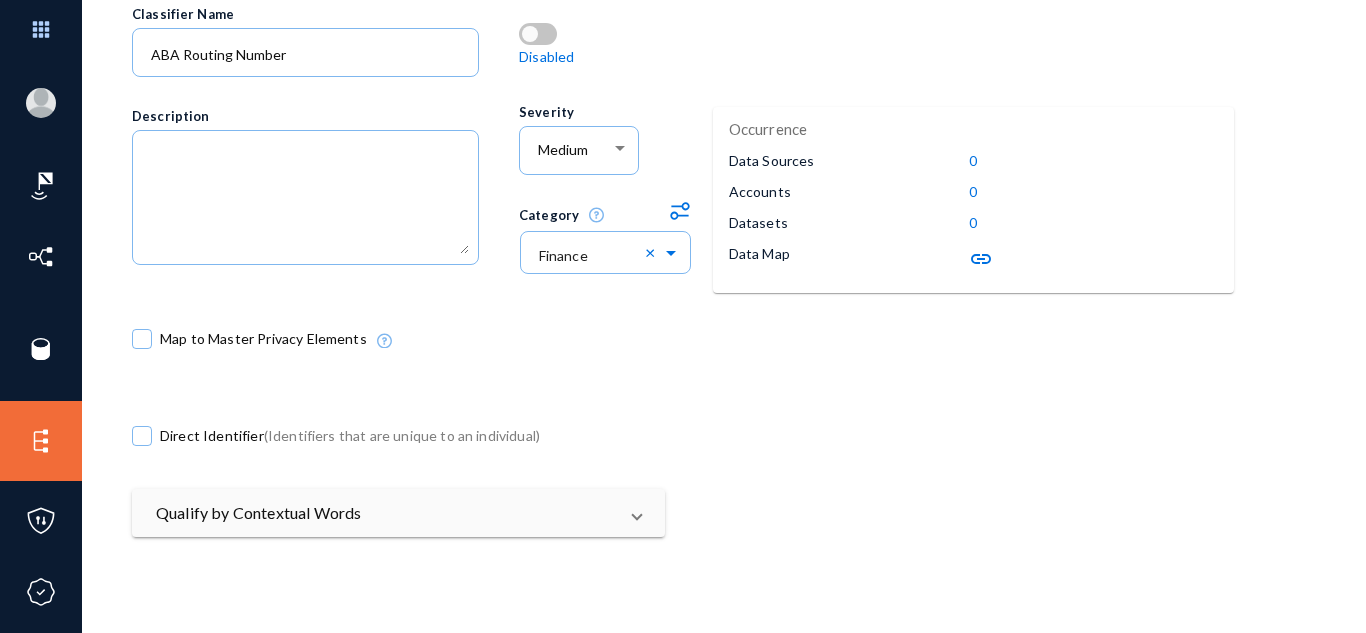 scroll, scrollTop: 170, scrollLeft: 0, axis: vertical 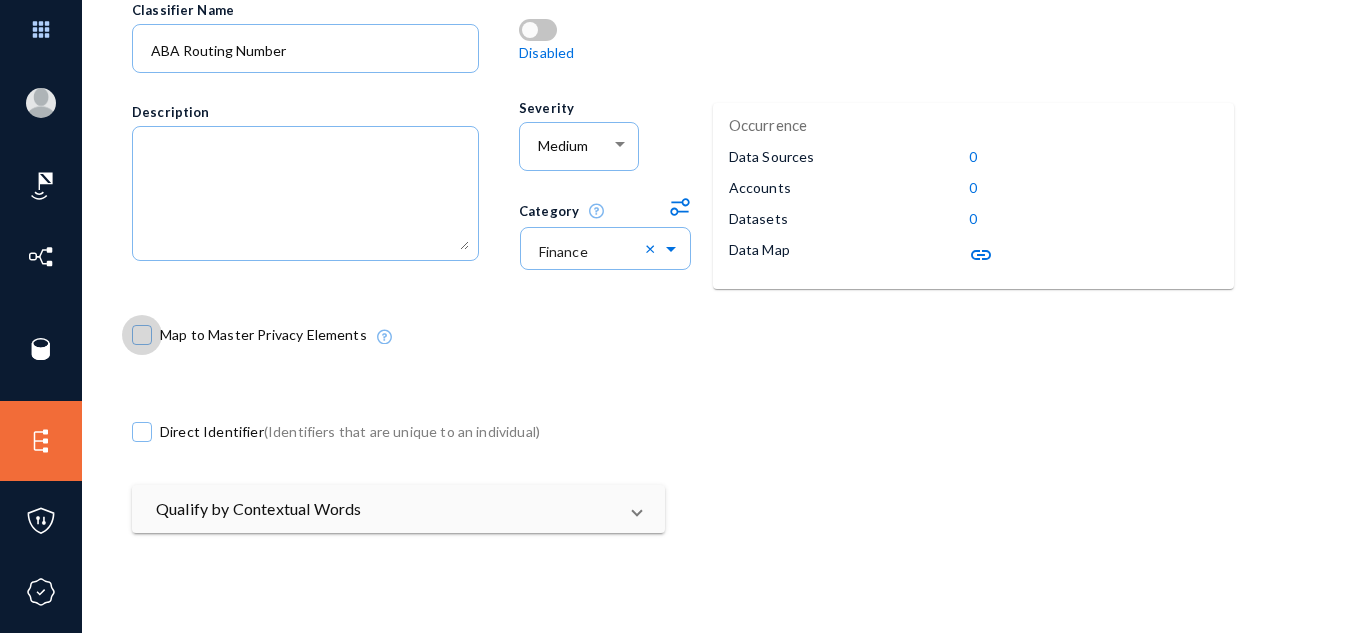 click at bounding box center (142, 335) 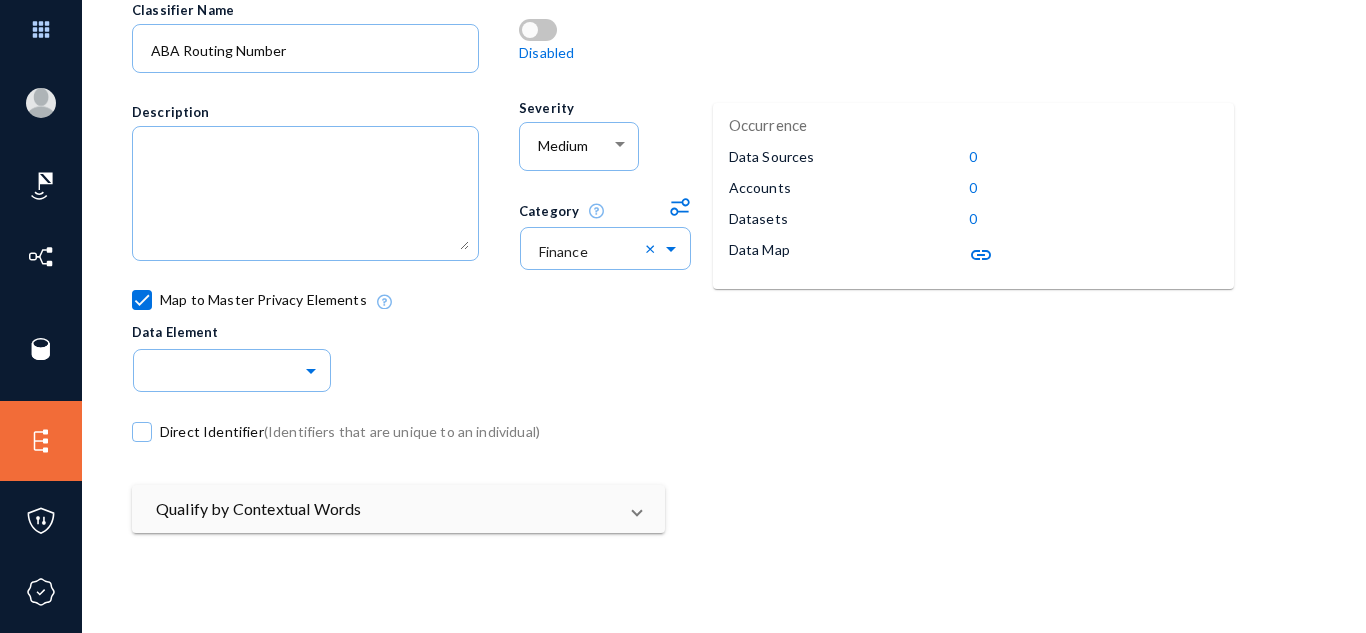click on "Direct Identifier  (Identifiers that are unique to an individual)" at bounding box center (325, 49) 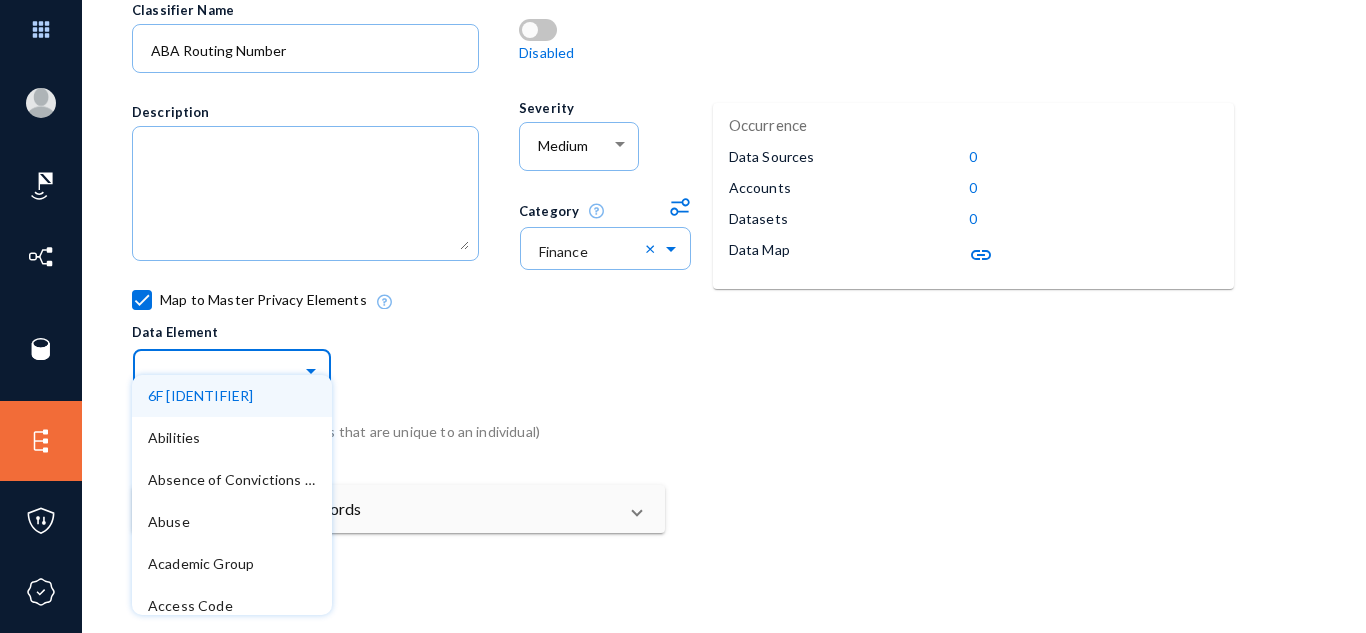 click on "Salesforce.CommSubscriptionTimingHistory
RoPA_30_08_2024
2.06K
Salesforce.AssetAttribute
Search across all matter files
public.ccat4
Salesforce.CreditMemoLine
Ropa_PRN
Salesforce.ApexComponent
Salesforce.AppUsageAssignment
6F DE Abilities Absence of Convictions Information Abuse Academic Group Access Code Accident Information Accommodations (Disability-related) Accommodations (Sleeping Arrangements) Account Balance Account Name Account Role and Permissions Account Settings/Preferences Accuracy Address Address Book Adjusted Service Date Administrative / Criminal Sanctions Ads Clicked On Adverse Events Advertising Identifier Age Age Range Age-related Mental Illness Agreement of Purchase and Sale Alcohol Consumption Alcoholism Alias Allegations Allergies Allowances Altitude Ancestry Angiogram Animal Rights Activism History Annuity Details Anxiety Disorders Application Information Application Session Data Aptitudes Assignment Details Assistant Association Membership Attachments Attendance Attention Deficit Hyperactivity Disorder (ADHD) Attitudes Audial Care Authentication Information Automobile Insurance
Salesforce.AuraDefinitionInfo
Salesforce.AccountFeed
Salesforce.ContentDocumentHistory
Attachments
41
Salesforce.ApptBundleAggrDurDnscale
Salesforce.CustomPermission
Salesforce.DataUseLegalBasis
Association Membership
Six three, ropa test, RoPA Check new, ropa policy, RoPA_11_04_2025, publish check, june_20_RoAP, 05 RoPA, RoPA Team Check, ROPA_LowPRN, SPORT_ROPA, RoPA Check after Hotfix, Automation_RoPA_30-8-2024_1...
2.15K
Salesforce.ApptBundleConfigHistory
Salesforce.AuraDefinitionBundle
Salesforce.DataUseLegalBasisShare
Mapped Data Subject
public.customers
Salesforce.ContentWorkspaceMember
Salesforce.CreditMemoShare
[DATE] [TIME]
Salesforce.ContentFolder
Salesforce.ChatterActivity
Salesforce.CommSubscriptionConsentHistory
computer-science/master/LICENSE
ROPA_low risk
100%
[DATE] [TIME]
Attribute
249
Salesforce.AssetAction
[DATE] [TIME]
Salesforce.ContentTagSubscription
computer-science/master/_includes/pii_data.md
Salesforce.ChatRetirementRdyMetrics
Salesforce.ContactPointAddress
Salesforce.ConversationEntry
0706 RoPA Check
Data Catalog
public.personalinfocopy
Salesforce.AuthorizationFormDataUseHistory
Salesforce.BrandingSet
Productions
Salesforce.AttributeDefinitionFeed
ropa policy
Salesforce.AssetDowntimePeriodFeed
New Attribute
Interviews across Matters
Salesforce.CardPaymentMethod
Salesforce.ContactPointPhone
0628 RoPA Check
computer-science/master/images/keep-learning.webp
[DATE] [TIME]
Accident Information
Salesforce.CalendarViewShare
Salesforce.ChatterExtension
Beneficiaries,Employees
RoPA Check after Hotfix
[DATE] [TIME]
computer-science/master/_includes/pii_data.ini
Salesforce.AssetWarrantyHistory
Salesforce.AuthorizationFormTextFeed
Salesforce.Customer
public.patient_records
public.credit_cardcopy
[DURATION]
computer-science/master/coursepages/ostep/Project-2A-processes-shell.md
Salesforce.CallCoachingMediaProvider
Salesforce.ConvIntelligenceSignalSubRule
Government Operations
E-Discovery
Collections across Matters
computer-science/master/coursepages/ostep/Scheduling-xv6-lottery.md
Salesforce.AIInsightValue
Salesforce.ActionLinkGroupTemplate
5.18K
382
[DATE] [TIME]
141
Account Balance
Salesforce.CommSubscriptionConsentShare
RoPA_14_03_2025
[EMAIL]
[DURATION]
Salesforce.AppointmentTopicTimeSlot
Salesforce.BriefcaseDefinition
101
1.25K
Salesforce.AttributeDefinitionHistory
Salesforce.ContactPointPhoneShare
Salesforce.Dashboard
New RoPA_27
default.customer_record
discovery metrics
default.test
Salesforce.ContentAsset
11RoPA
RoPA After Fix, +3
Salesforce.CaseTeamTemplateRecord
Salesforce.Document
Salesforce.AuthorizationFormText
Salesforce.ApexTestResult
Salesforce.ContentDocumentFeed
RoPA_11_04_2025
60
Salesforce.CallCenter
Loading...
Salesforce.BriefcaseAssignment
Salesforce.AsyncOperationLog
Salesforce.CommSubscriptionConsentFeed
Salesforce.ConferenceNumber
Salesforce.CustomBrandAsset
Salesforce.CustomerShare
184
291
Salesforce.AssignedResource
[DATE] [TIME]
Salesforce.CorsWhitelistEntry
Salesforce.AssetActionSource
Salesforce.CommSubscriptionChannelType
Salesforce.AuthorizationFormConsentHistory
Accuracy
Agreement of Purchase and Sale
894
518
Salesforce.AssetShare
Account Role and Permissions
Salesforce.ApexClass
Salesforce.ContactPointConsentShare
Salesforce.CustomBrand
Phone Number
Salesforce.AIInsightAction
Salesforce.ContactPointAddressHistory
Salesforce.DashboardComponentFeed
RoPA_1104
[DURATION]
Salesforce.ContentFolderLink
Anxiety Disorders
computer-science/master/_includes/pii_data.properties
DD Test Scan/US Driver_s License_Test1.txt
testSchema.ddScan
30
Salesforce.AIApplication
Administrative / Criminal Sanctions
computer-science/master/_includes/pii_data.tsv
477
47
ach|aba|bank|routing
Assignment Details
New Trace
Key Insights of Data Privacy & Governance
Salesforce.AppExtension
Salesforce.AssociatedLocation
few ropa check
Alcoholism
Authentication Information
front ropa
Adverse Events
List of all the Productions across Matters
60.93K
ropa_high low
Set up automated actions and manage on-going Monitors
public.employee
448
Financial Services Keys
DollarBill2 11-13-01.pdf
Employees
Salesforce.CreditMemoInvApplicationFeed
05 RoPA
80
Salesforce.CampaignMember
Salesforce.CommSubscriptionTiming
Automation_RoPA_9-12-2024_18-53-5
RoPA_25_04_2025
Salesforce.ApexPage
Salesforce.Conversation
Salesforce.BriefcaseRule
Salesforce.ApexTestSuite
Salesforce.ConsumptionScheduleFeed
public.movie_inventory
25
public.credit_card_copy
Salesforce.CaseTeamRole
Falcan RoPA
1.04K
626
313
[DURATION]
ROPA
Automobile Insurance
Access the Research Data for Privacy & Retention
Data Risk Management Platform E-Discovery Data Privacy & Governance Data Catalog Admin Center Dashboard Key Insights of Data Privacy & Governance RoPA/Data Mapping Create and manage Processing Activities Assessment Manager Create and manage Assessments Research Access the Research Data for Privacy & Retention Manage DSAR Requests Manage and Track the DSAR Requests DSAR Data Processing Create and Manage the DSAR Data Processing
Application Session Data
with mapped_edited
In-Place Preservation
ropa-sep, +1
Salesforce.AssetAccountParticipant
Salesforce.ContentDocumentSubscription
computer-science/master/extras/puzzles-practice-plods.md
Salesforce.DashboardFeed
Salesforce.DataAssessmentValueMetric
Salesforce.DataUseLegalBasisHistory
RoPA Team Check
Trace2-7-2025_9-17-50_email
computer-science/master/_includes/pii_data.yml
29
RoPA After Fix, +6
Project Management
RoPA Check new
Salesforce.ApptBundleAggrDurDnscaleFeed
Salesforce.DashboardComponent
Data Element Count
893
Salesforce.ActivityFieldHistory
Salesforce.ActionLinkTemplate
Salesforce.Campaign
Salesforce.ApptBundleRestrictPolicyFeed
Salesforce.BusinessProcess
computer-science/master/CHANGELOG.md
Salesforce.AssetDowntimePeriod
Salesforce.CommSubscriptionFeed
computer-science/master/images/favicon.ico
Subject Categories
442
[DURATION]
Salesforce.ApptBundleRestrictPolicy
Salesforce.DataAssessmentFieldMetric
US Phone Numbers
Salesforce.AIApplicationConfig
Salesforce.Address
Academic Group
ropa-sep
DSAR Data Processing
17.73K
Salesforce.AuthorizationFormShare
Salesforce.AuthProvider
Salesforce.ChatterExtensionConfig
public.ccat1
583
Created
computer-science/master/images/pii_data.docx
Salesforce.ContactPointTypeConsentHistory
public.orderdetails
Salesforce.ContentWorkspaceSubscription
7 months
public.credit_card
Salesforce.ContactRequestShare
Salesforce.AssetStatePeriod
[DATE] [TIME]" at bounding box center [232, 368] 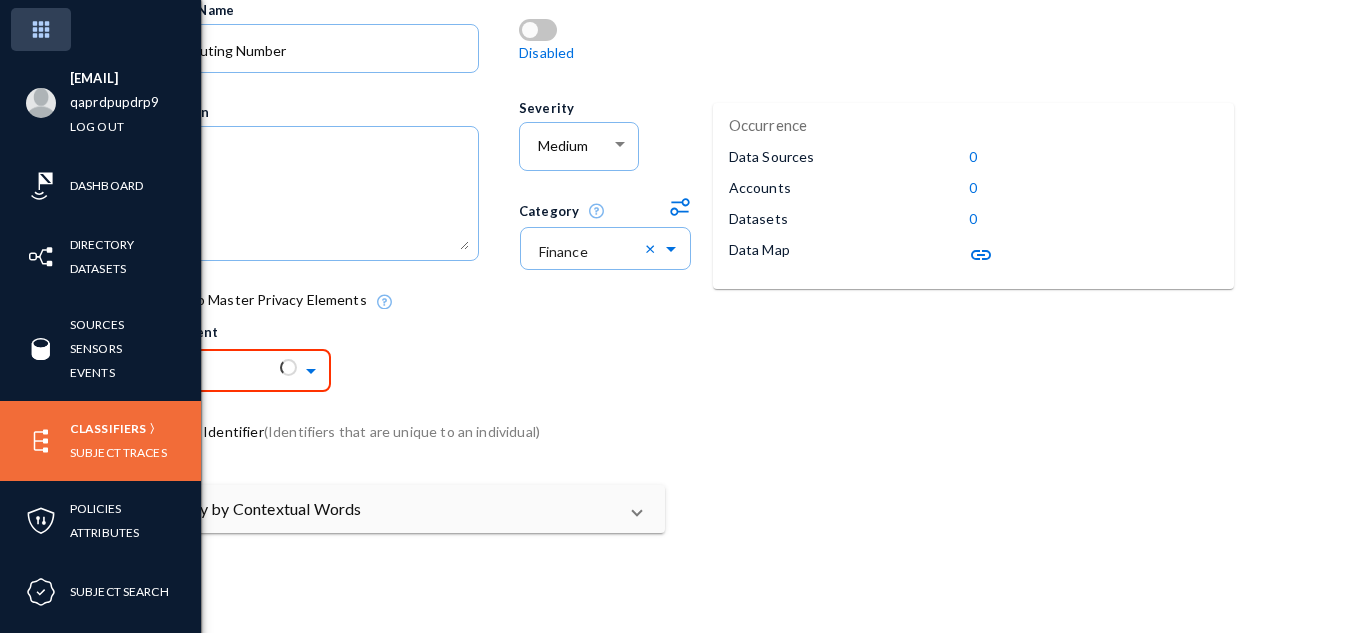 click at bounding box center [41, 29] 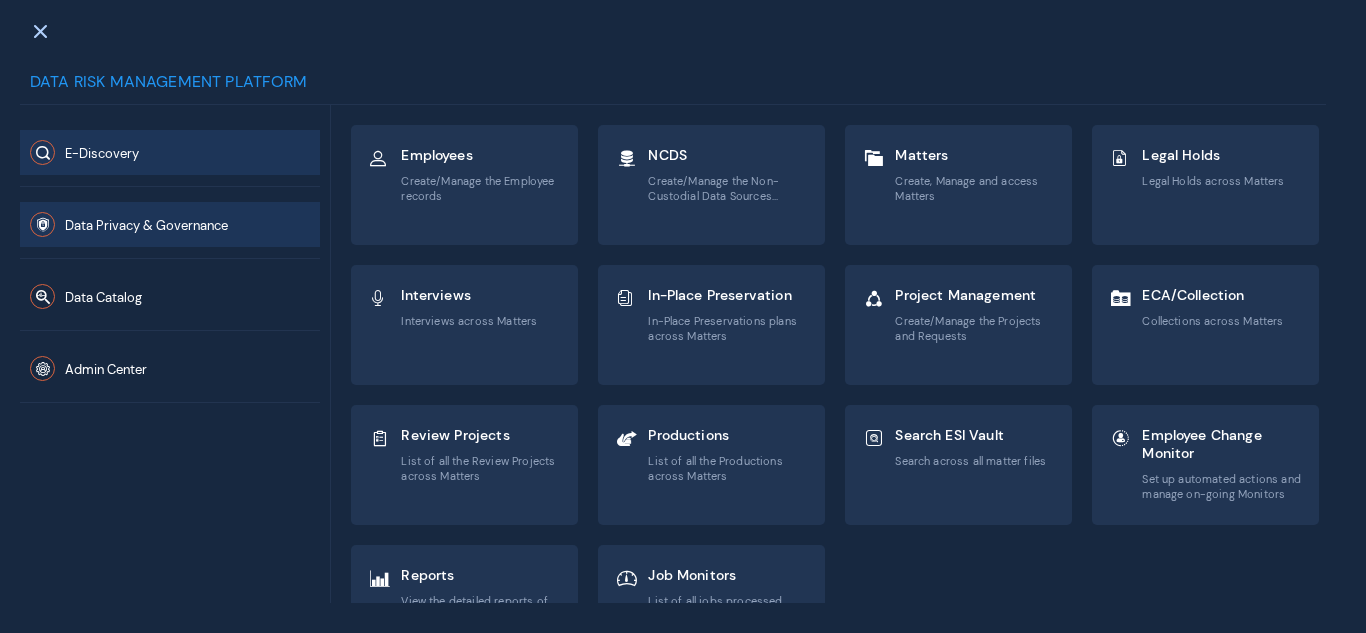 click on "Data Privacy & Governance" at bounding box center [170, 152] 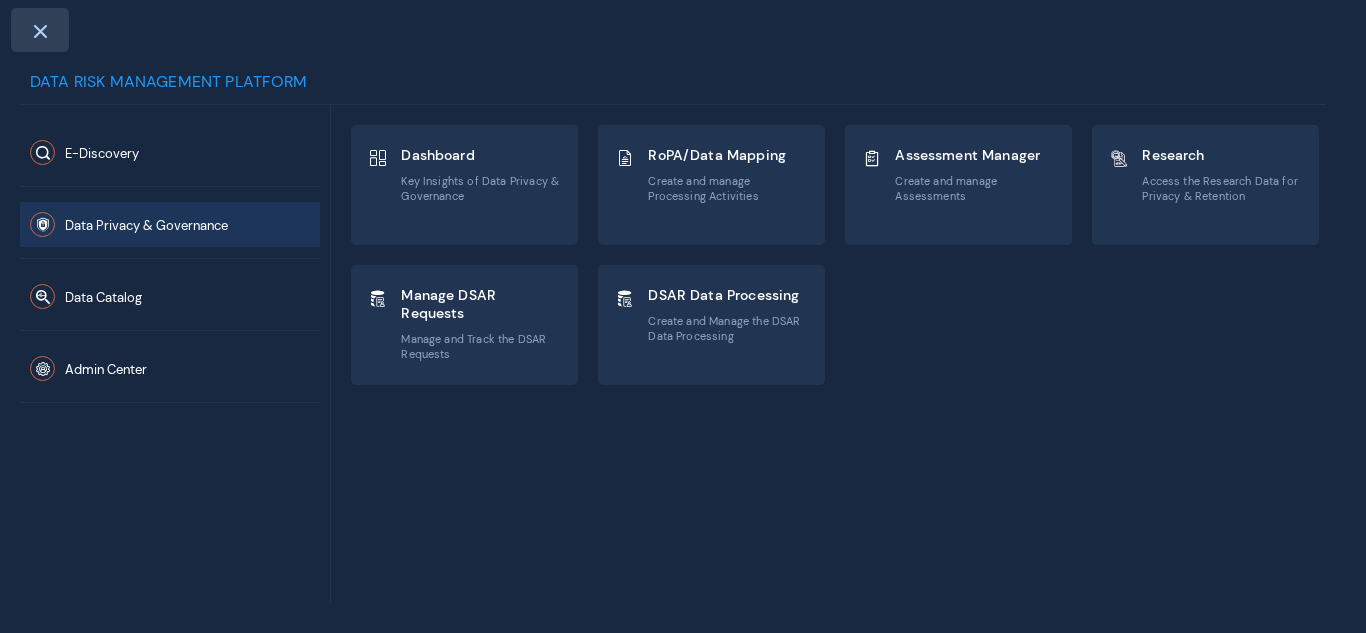 click at bounding box center (40, 31) 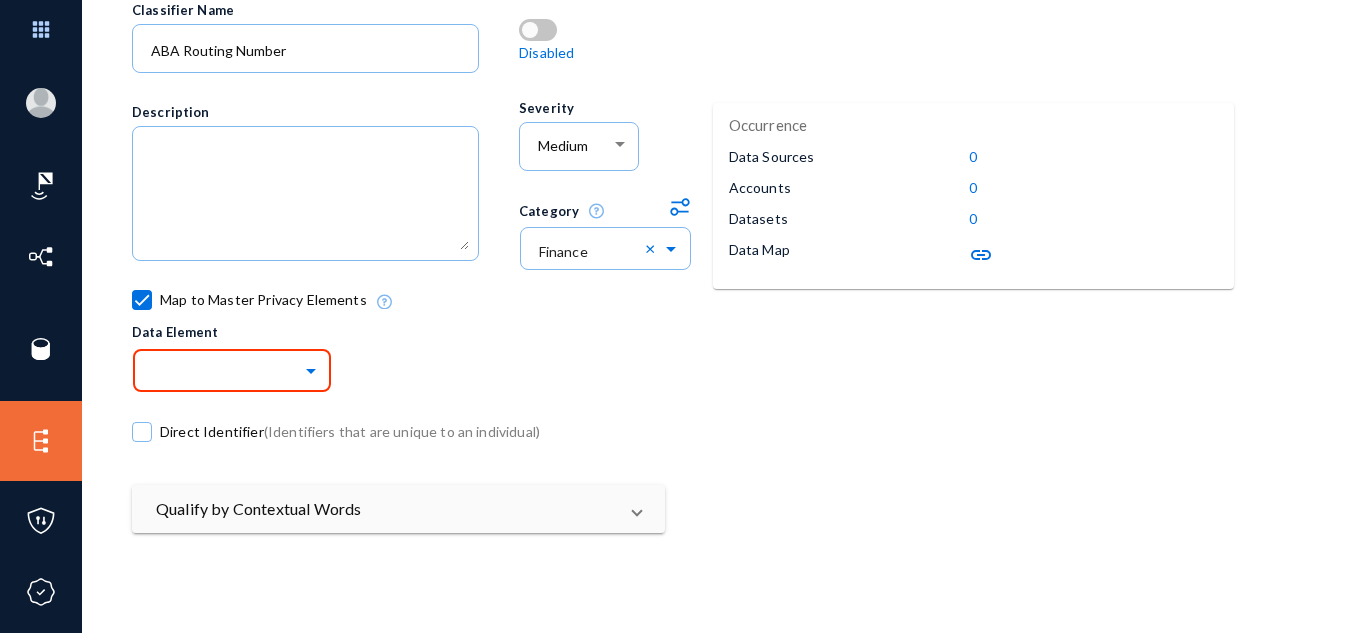 click on "Direct Identifier  (Identifiers that are unique to an individual)" at bounding box center [325, 49] 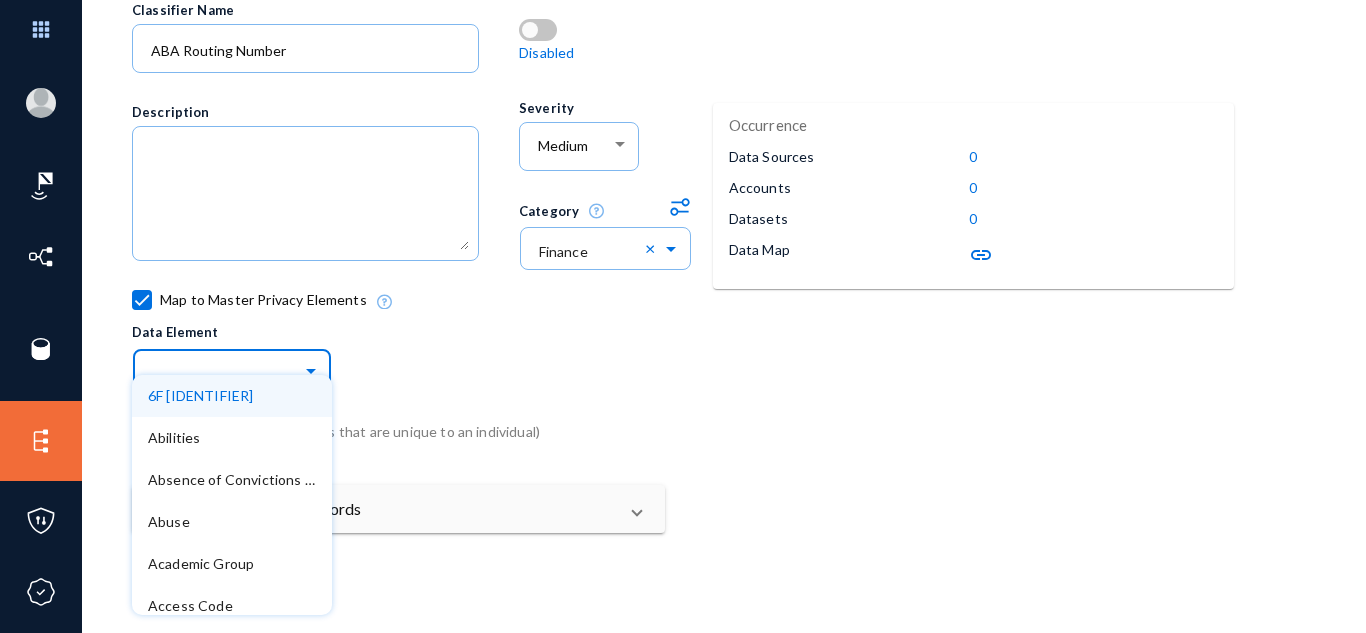click at bounding box center [242, 370] 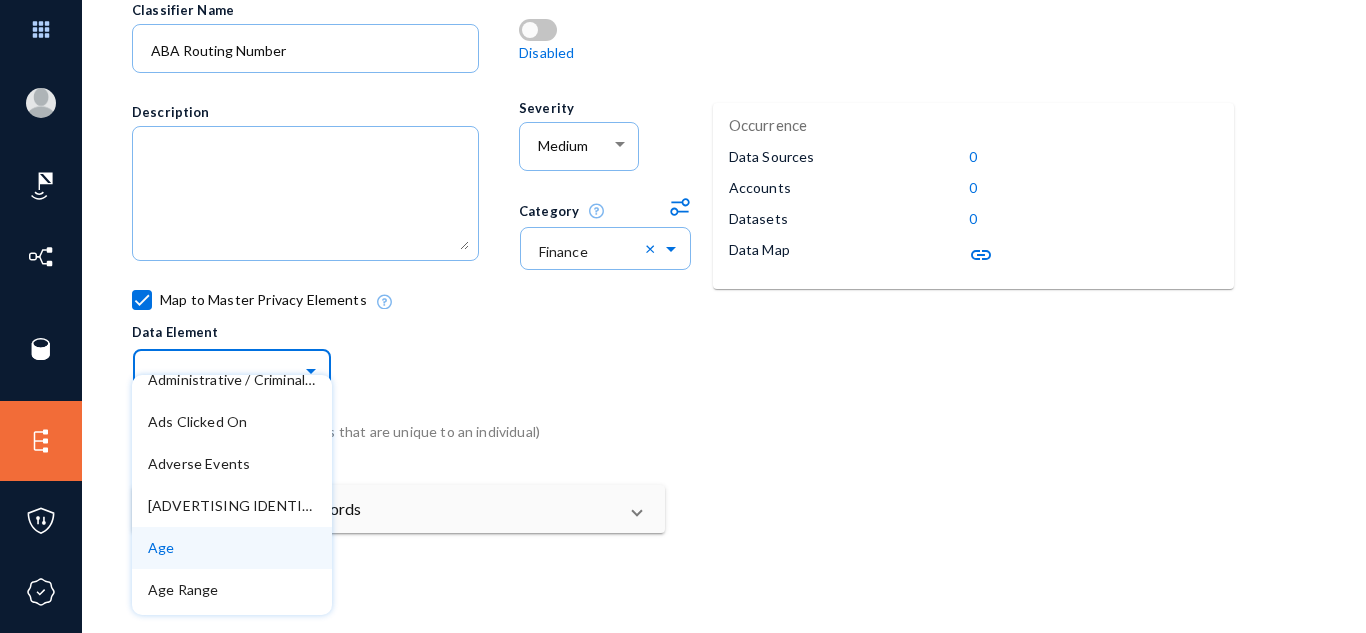 scroll, scrollTop: 731, scrollLeft: 0, axis: vertical 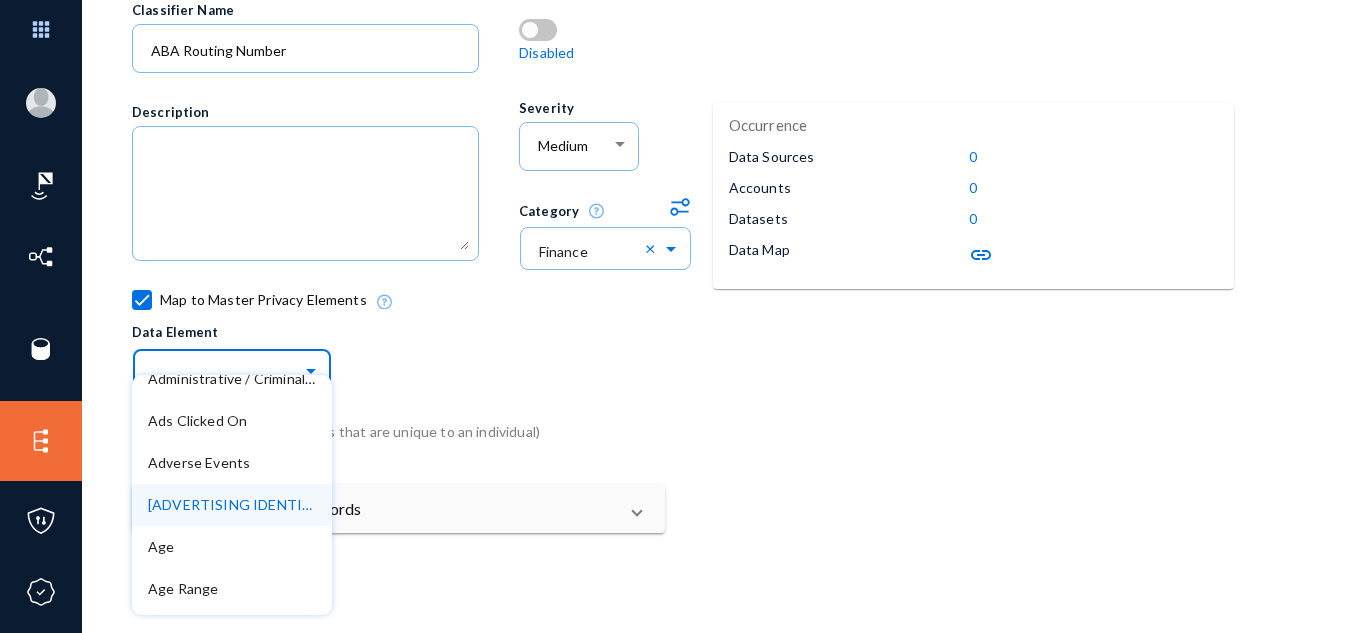 click on "[ADVERTISING IDENTIFIER]" at bounding box center (242, 504) 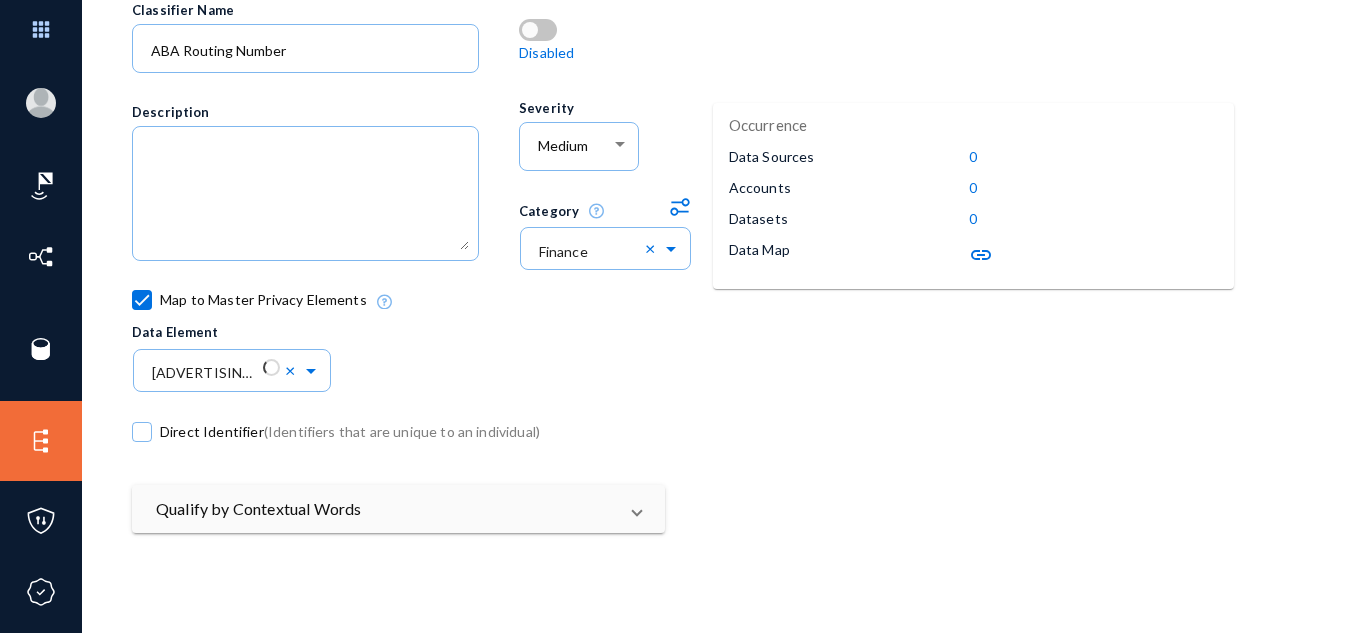 click on "Direct Identifier  (Identifiers that are unique to an individual)" at bounding box center [325, 49] 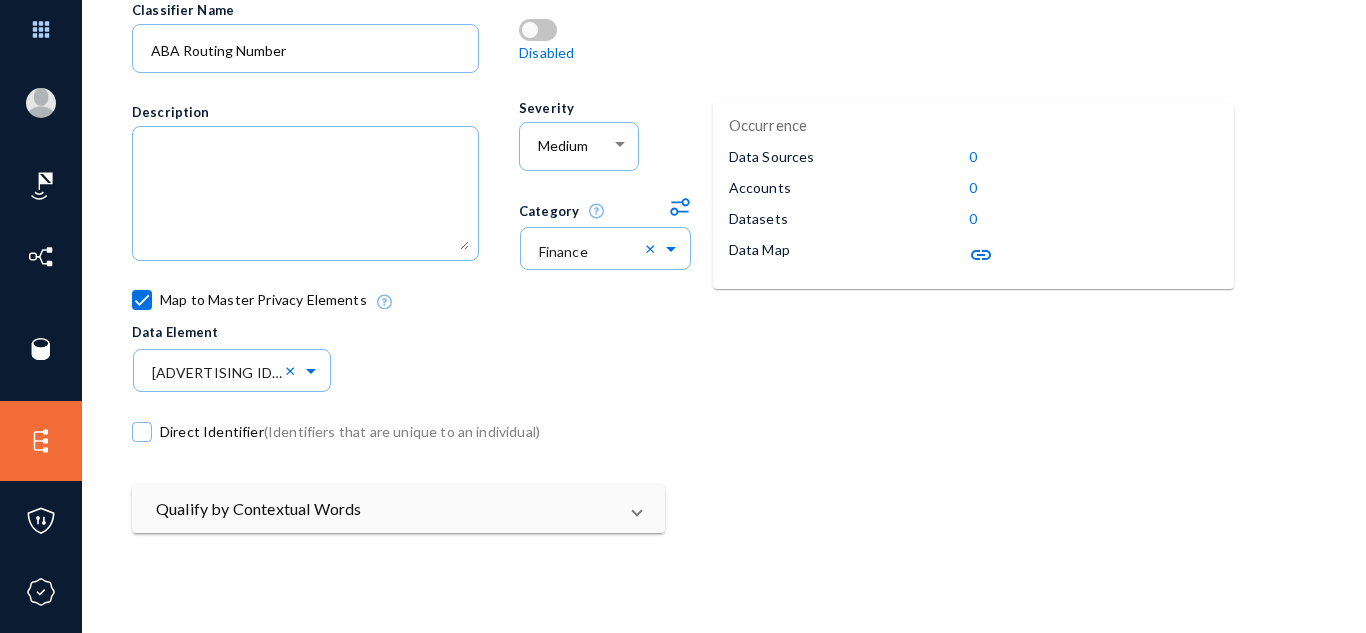 scroll, scrollTop: 0, scrollLeft: 0, axis: both 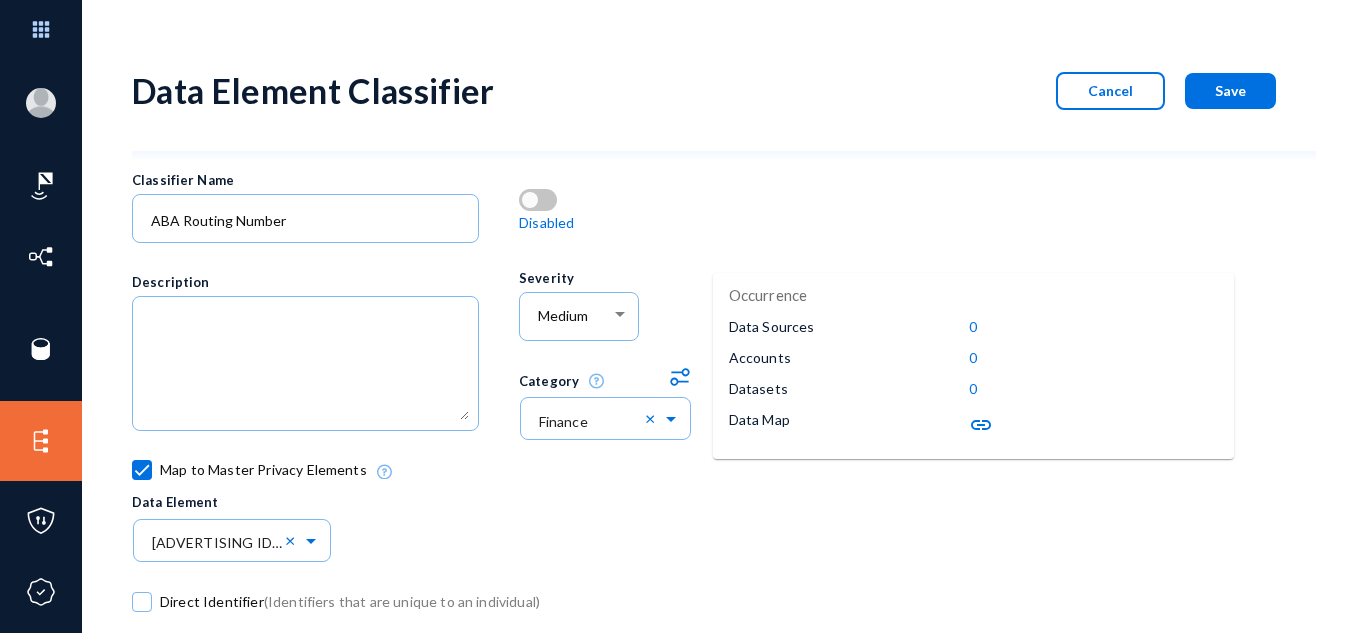 click on "Cancel" at bounding box center (1110, 90) 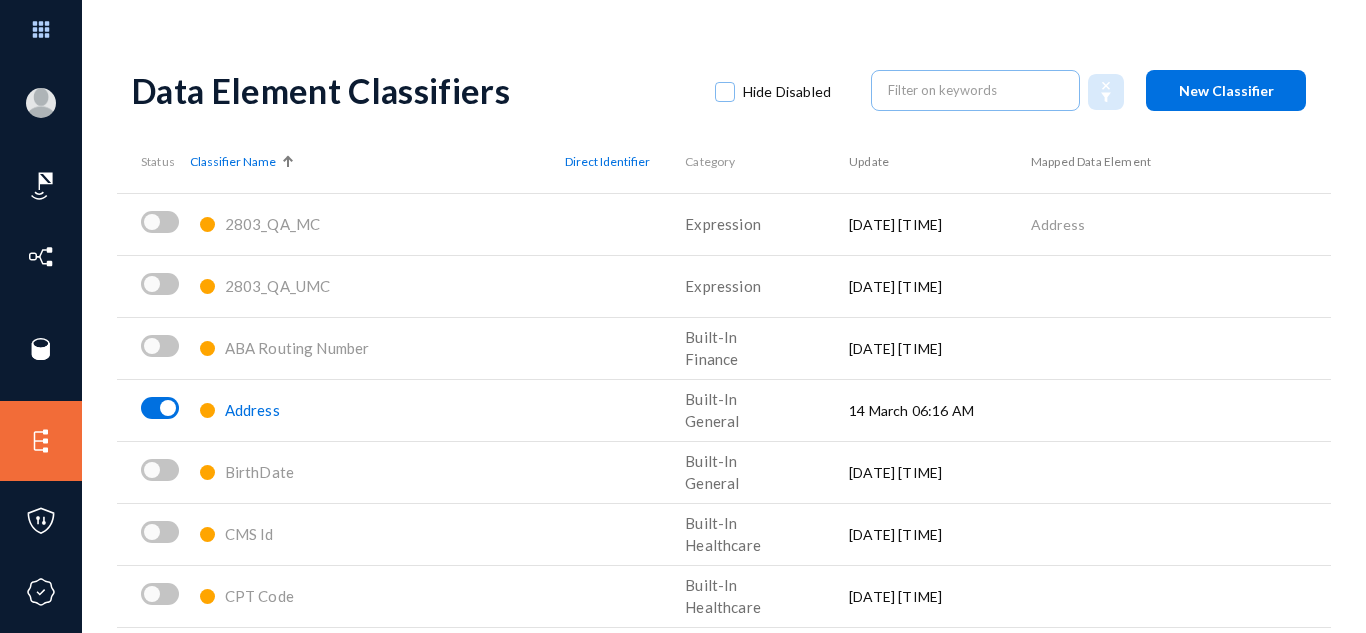 click on "ABA Routing Number" at bounding box center [297, 348] 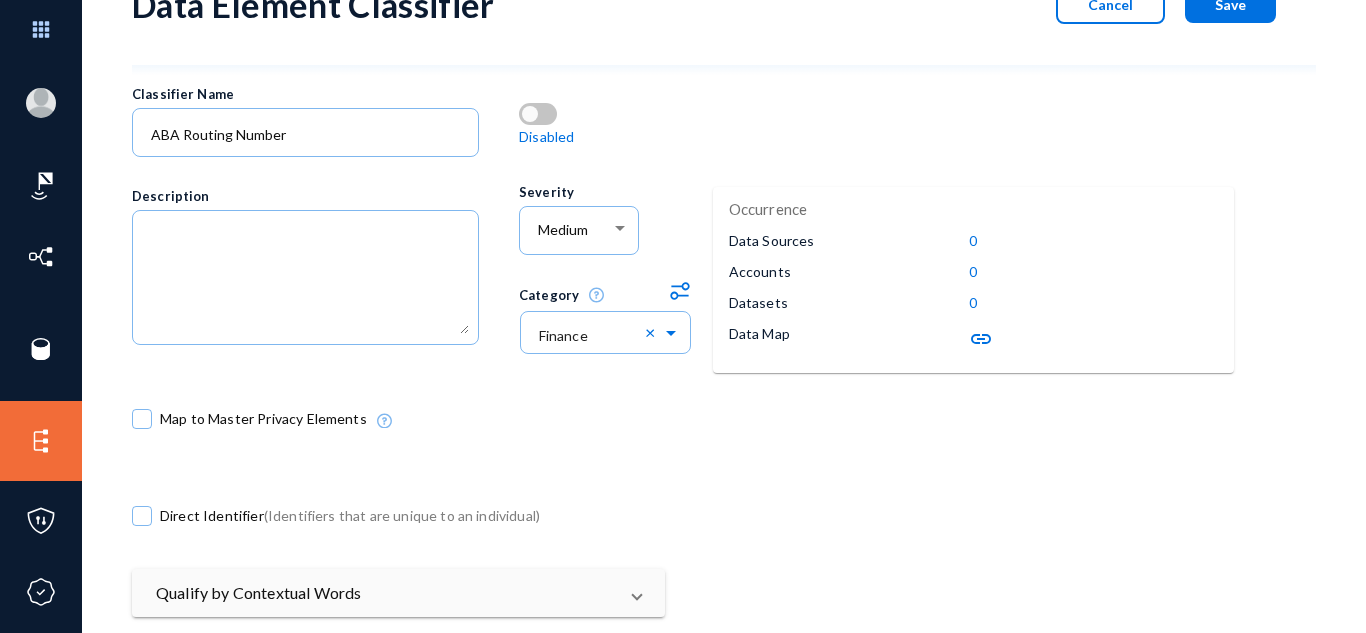 scroll, scrollTop: 88, scrollLeft: 0, axis: vertical 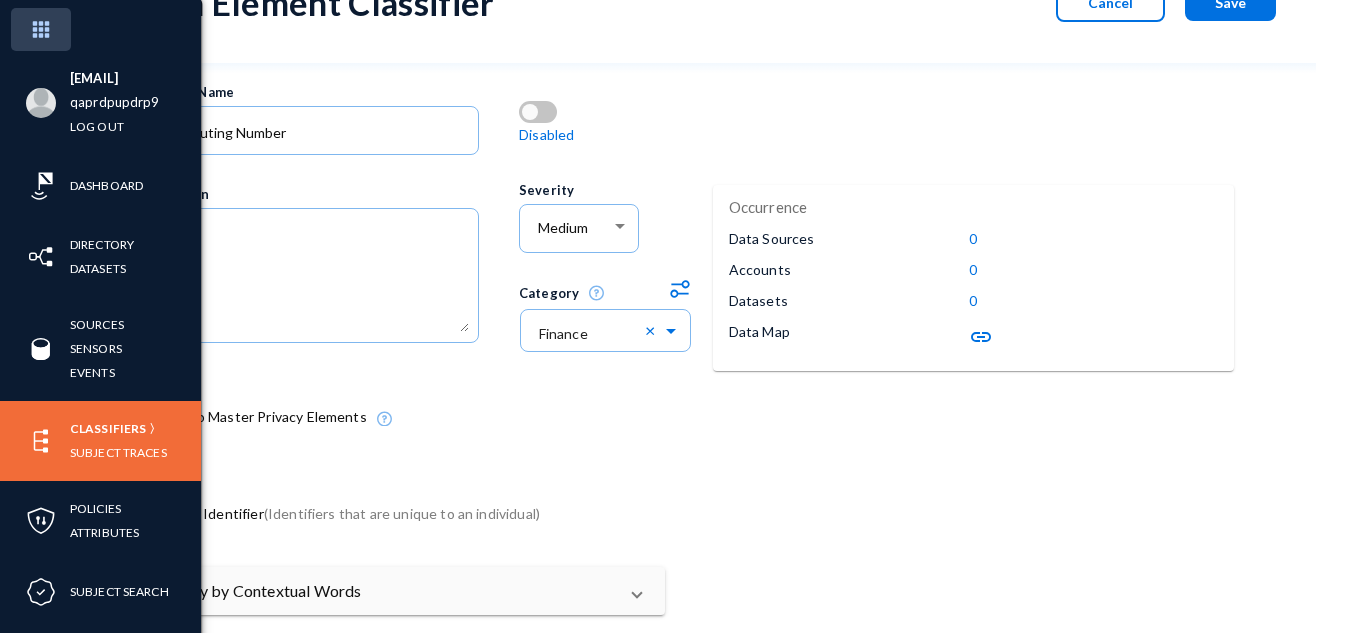 click at bounding box center [41, 29] 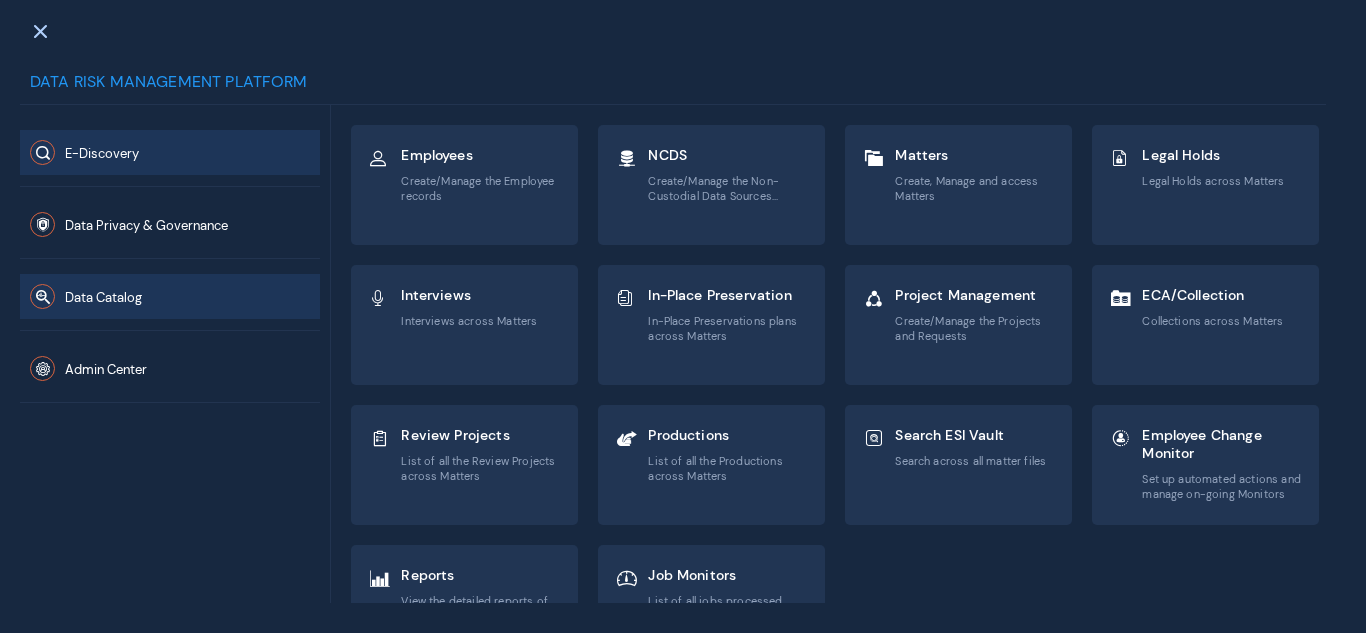 click on "Data Catalog" at bounding box center (170, 152) 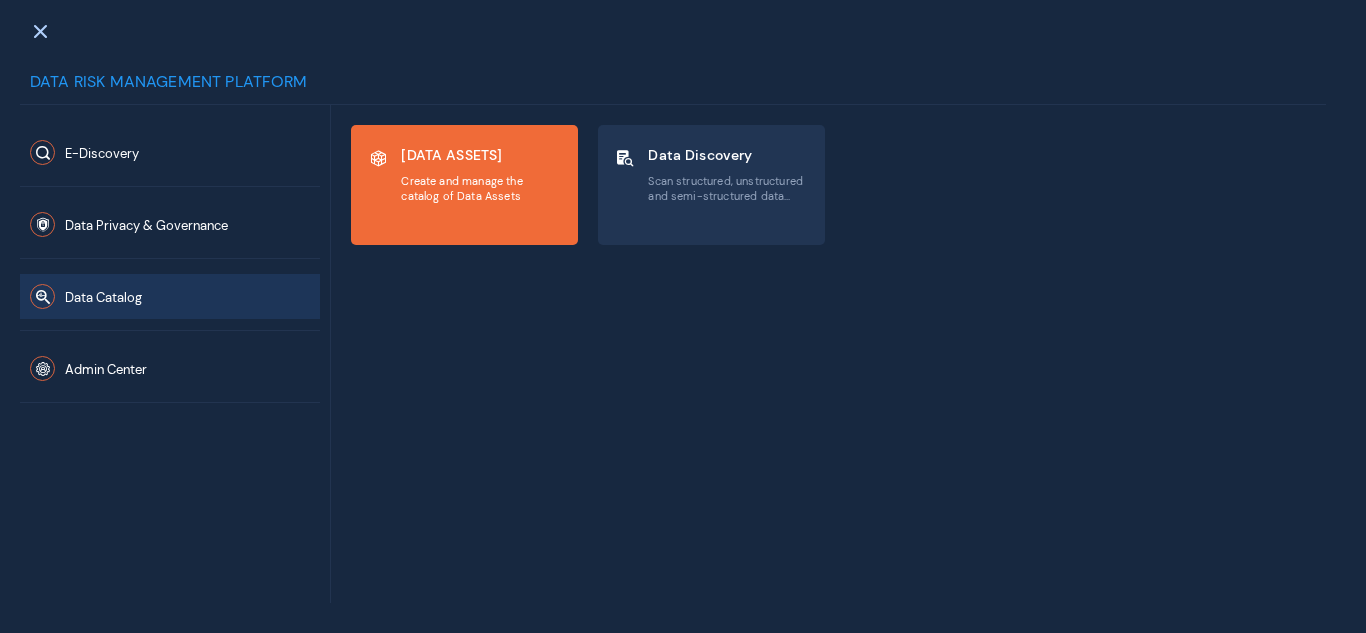 click on "Data Assets Create and manage the catalog of Data Assets" at bounding box center [481, 174] 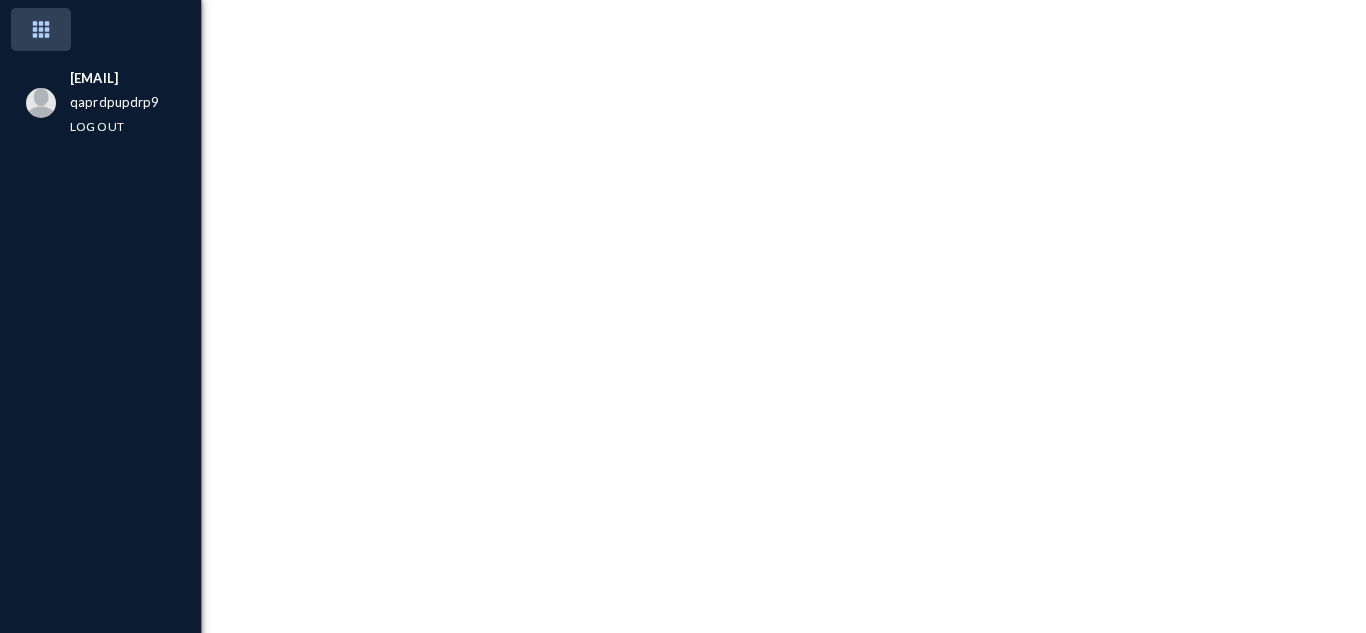 scroll, scrollTop: 0, scrollLeft: 0, axis: both 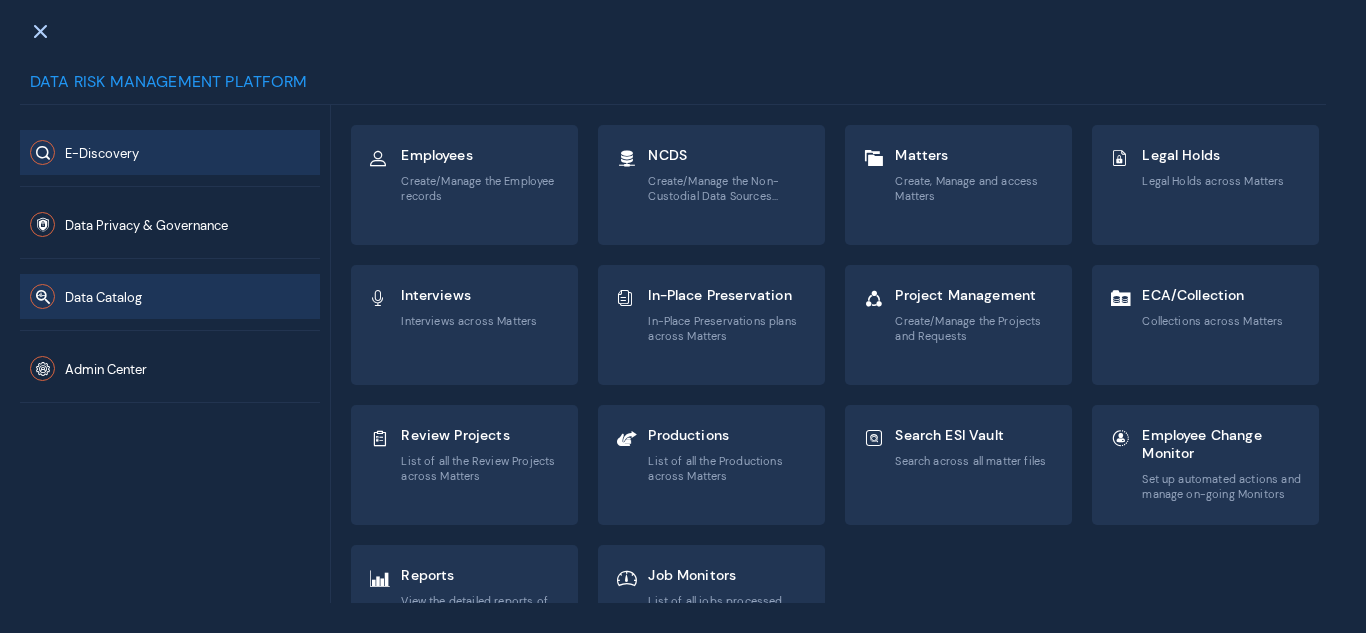 click on "Data Catalog" at bounding box center [170, 152] 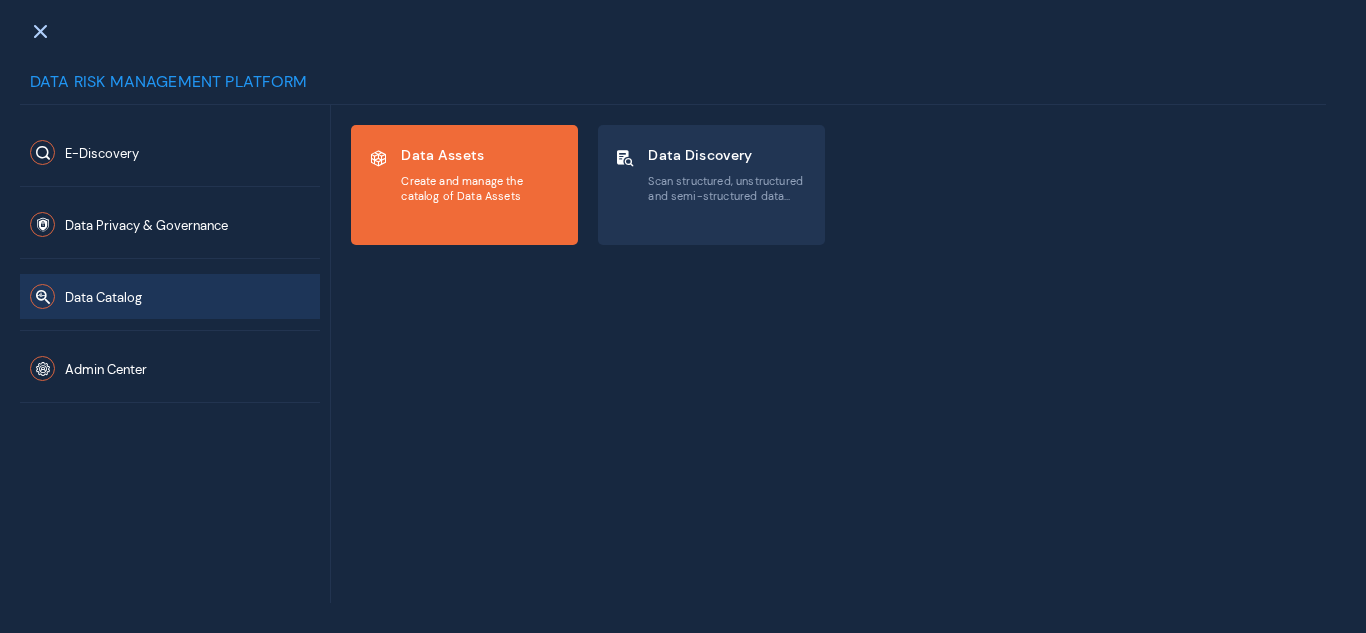 click on "Create and manage the catalog of Data Assets" at bounding box center [481, 188] 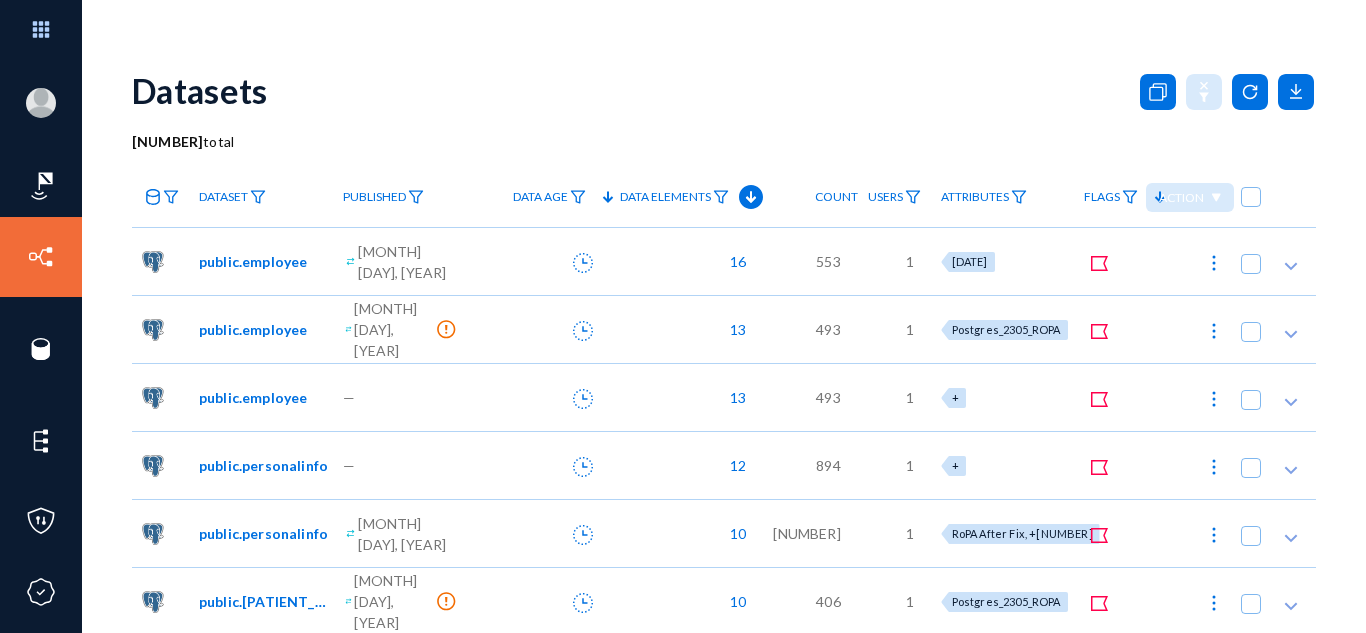 scroll, scrollTop: 0, scrollLeft: 0, axis: both 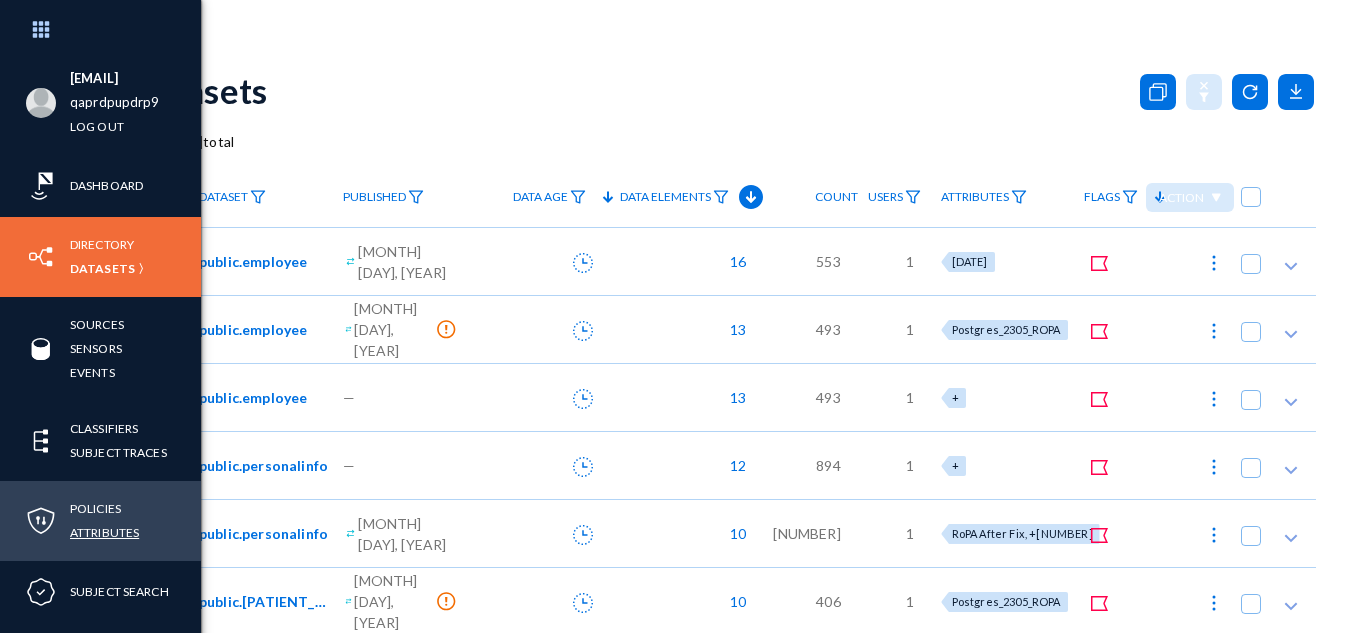 click on "Attributes" at bounding box center [104, 532] 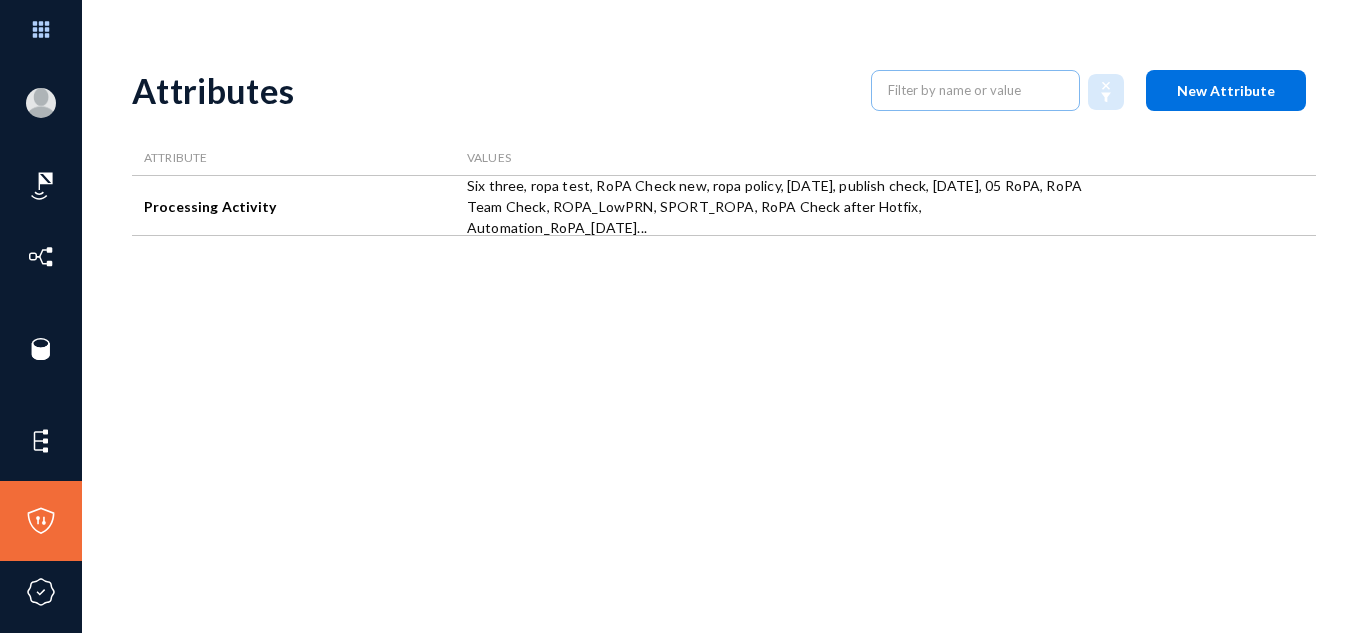 click on "New Attribute" at bounding box center [1226, 90] 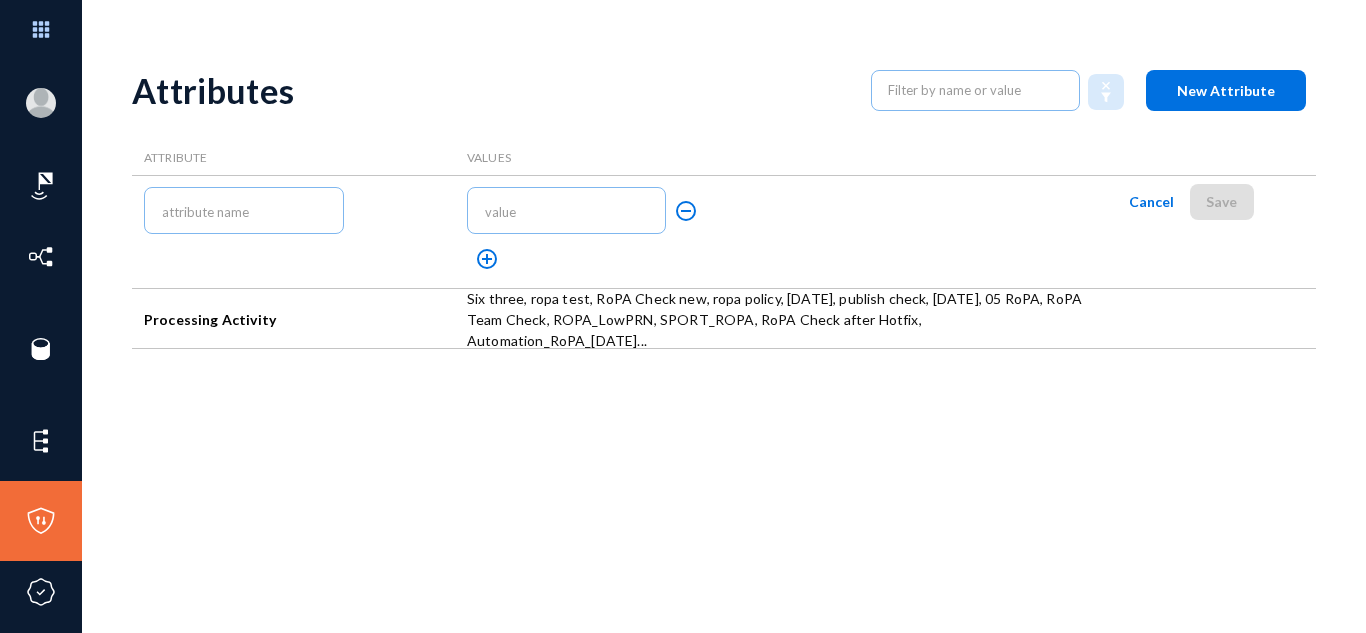type 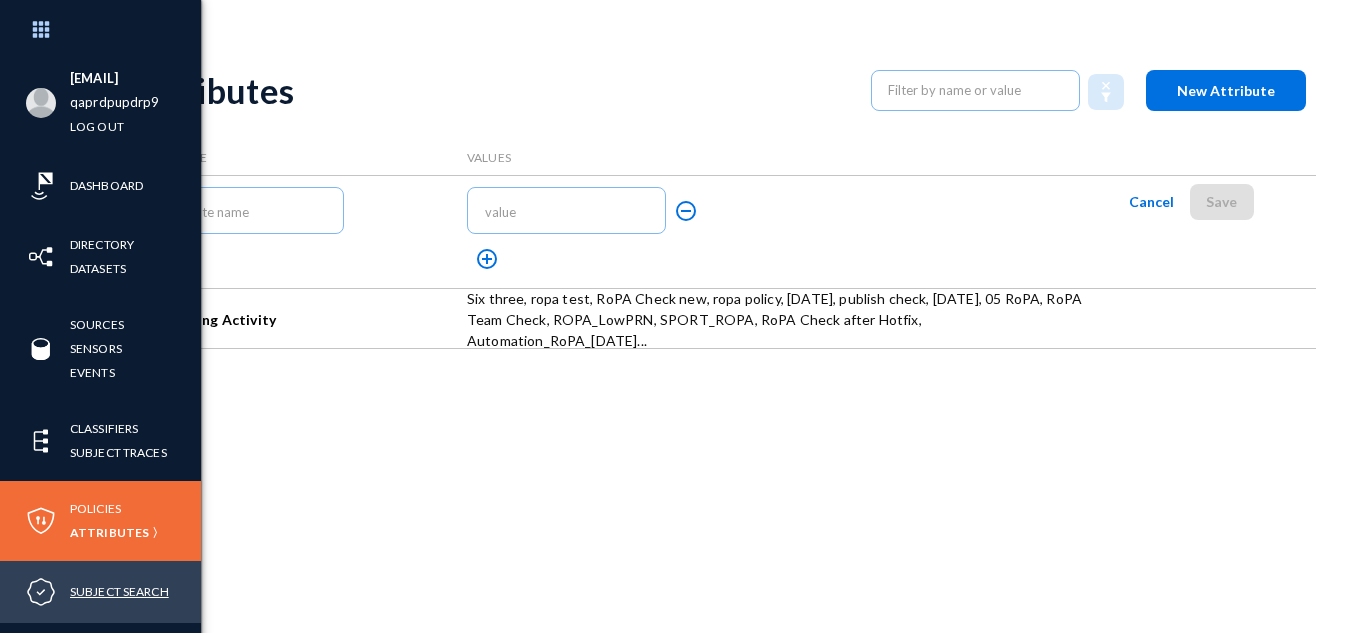 click on "Subject Search" at bounding box center [119, 591] 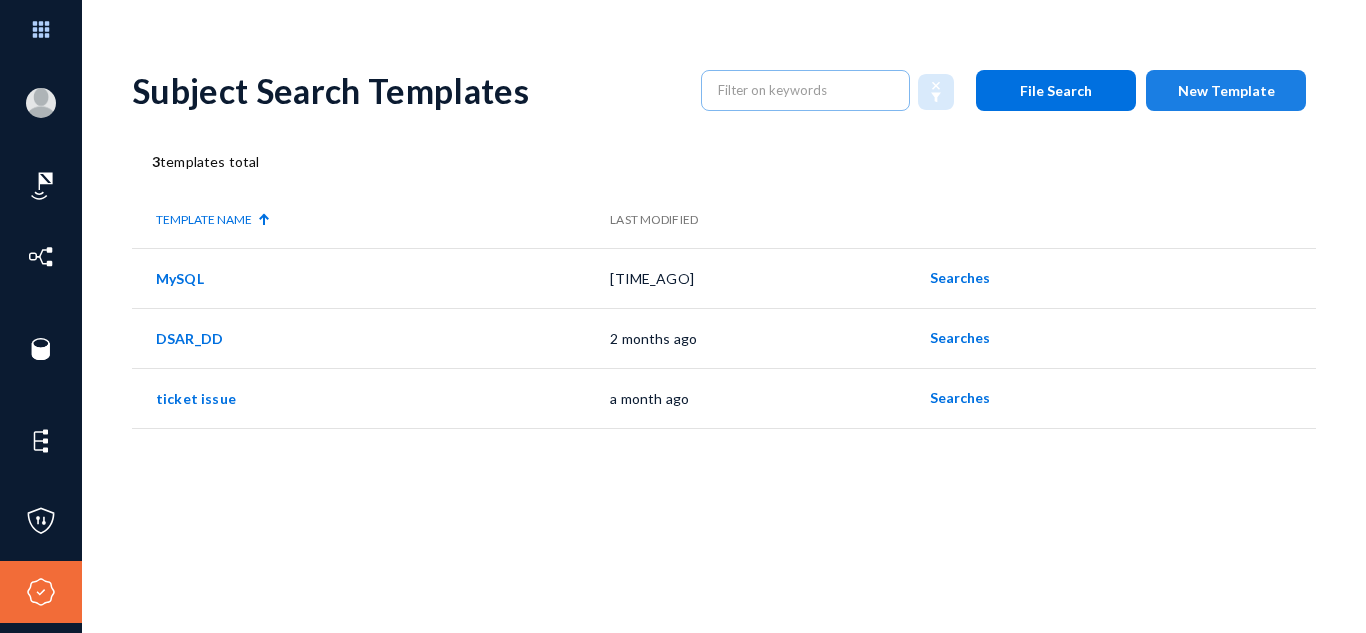 click on "New Template" at bounding box center [1226, 90] 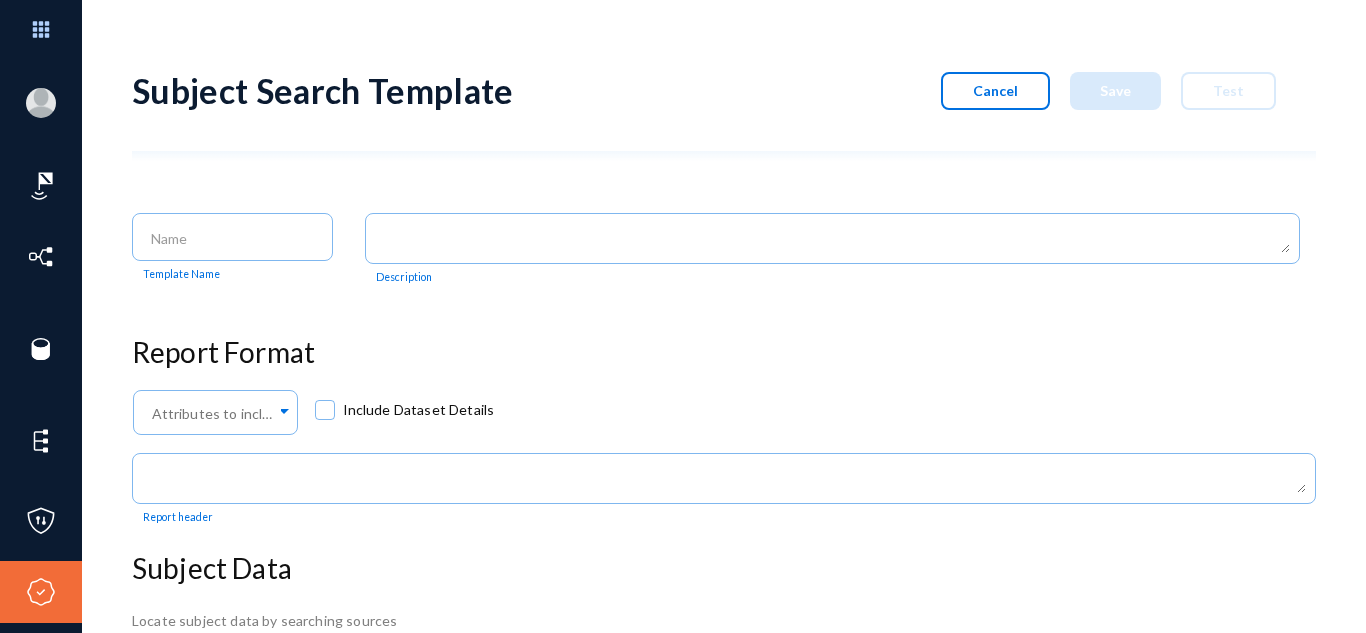 scroll, scrollTop: 167, scrollLeft: 0, axis: vertical 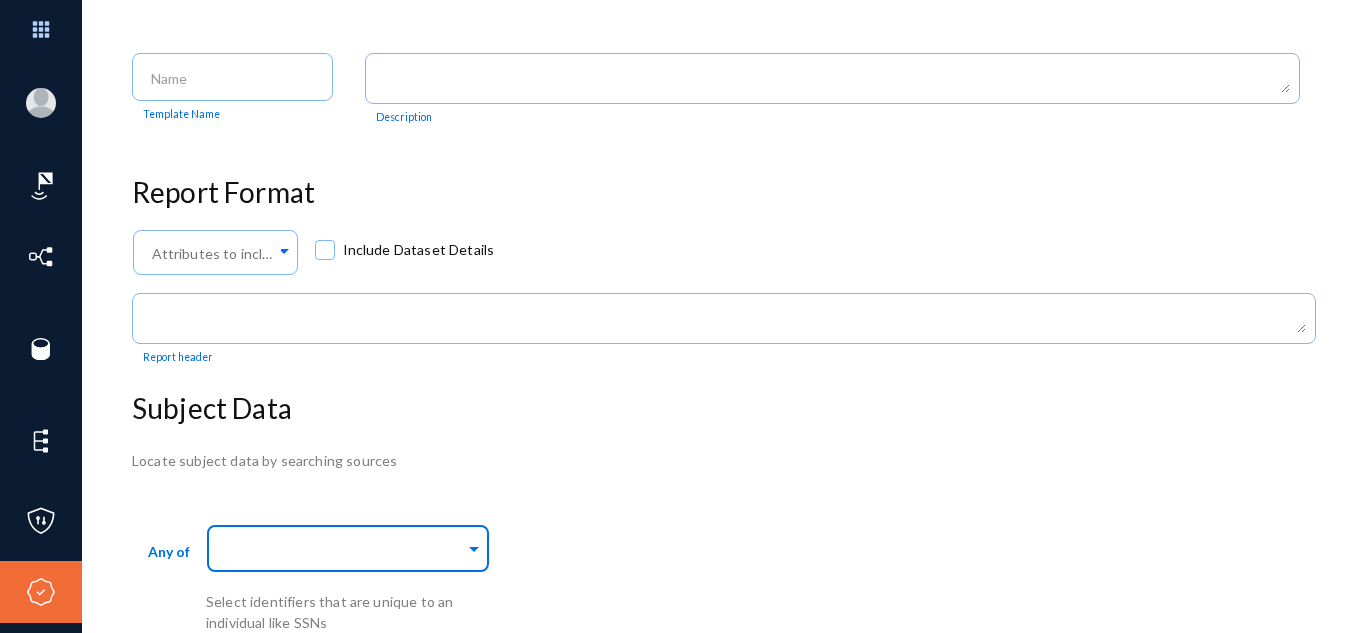 click at bounding box center (343, 551) 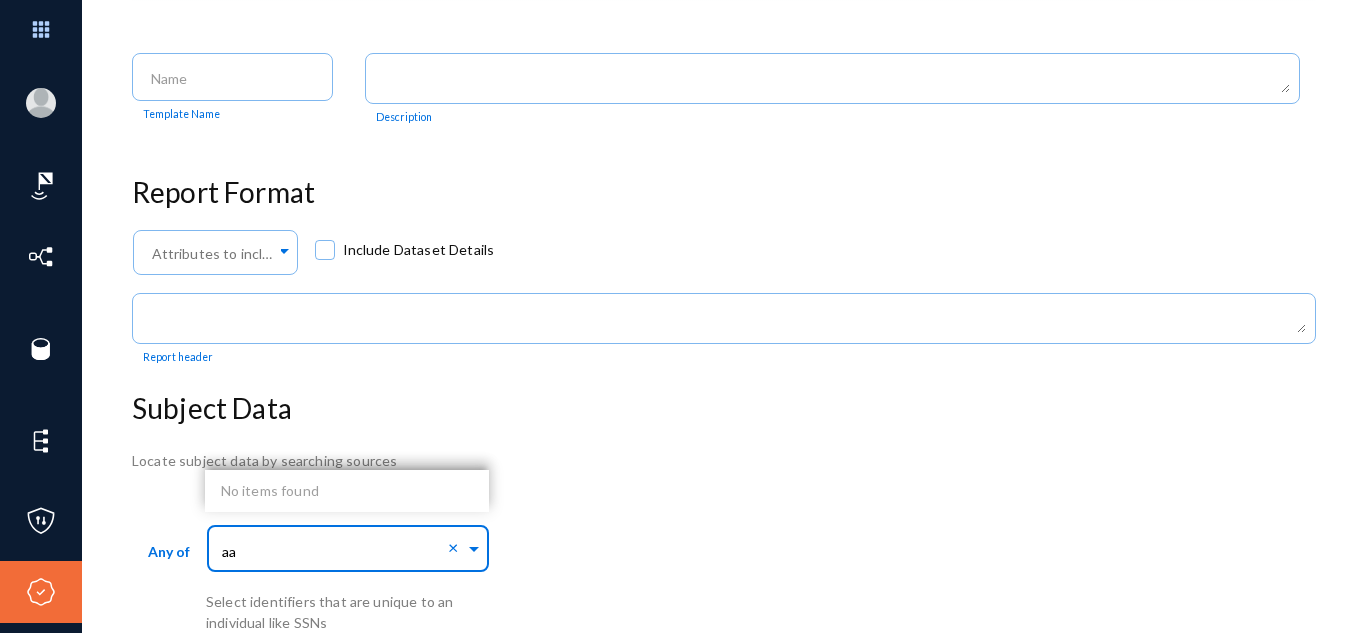type on "aa" 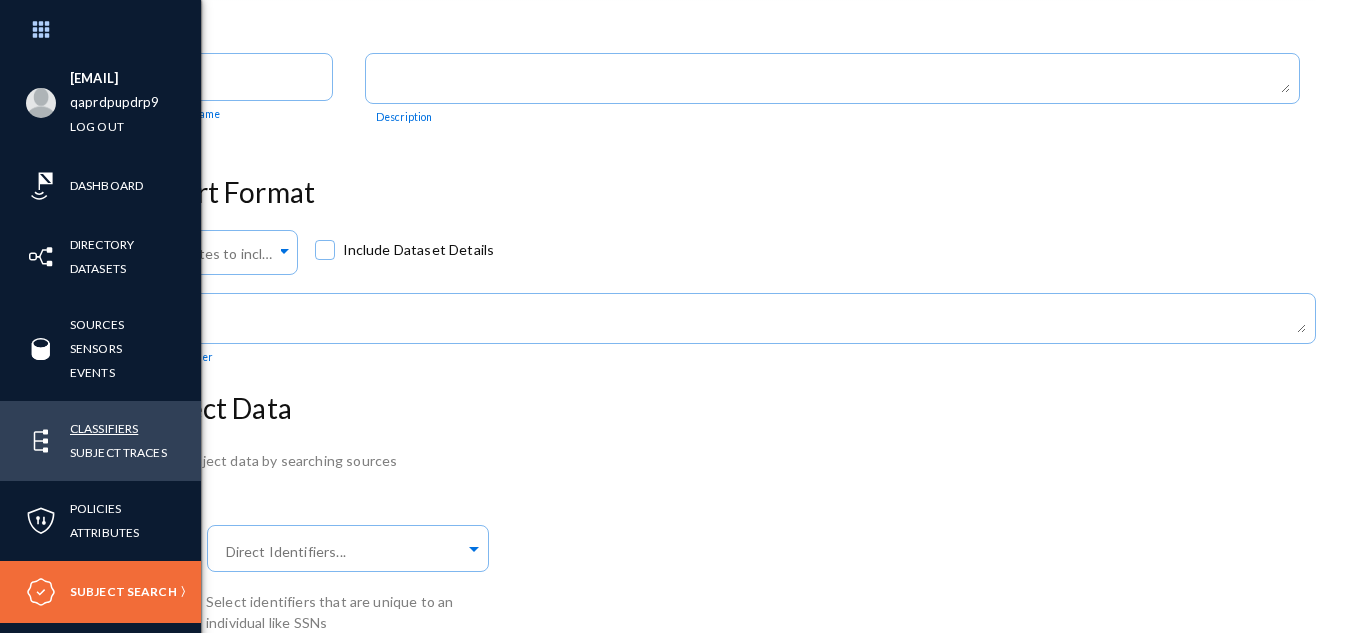 click on "Classifiers" at bounding box center (104, 428) 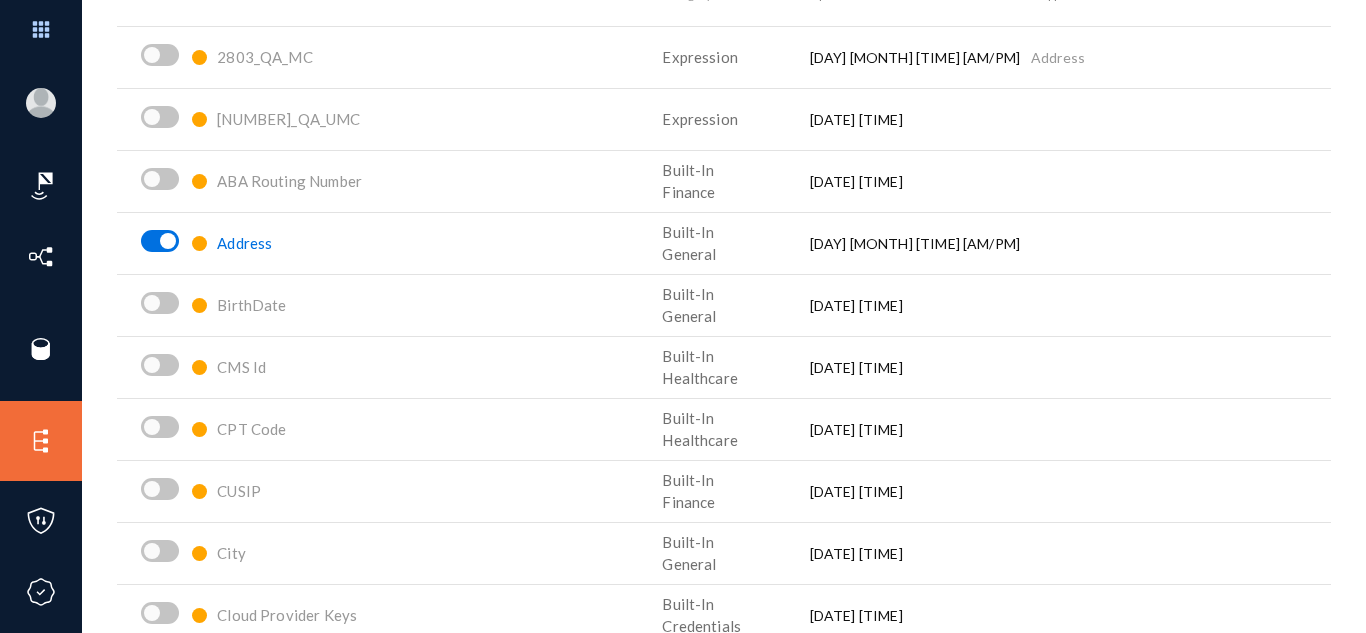 scroll, scrollTop: 0, scrollLeft: 0, axis: both 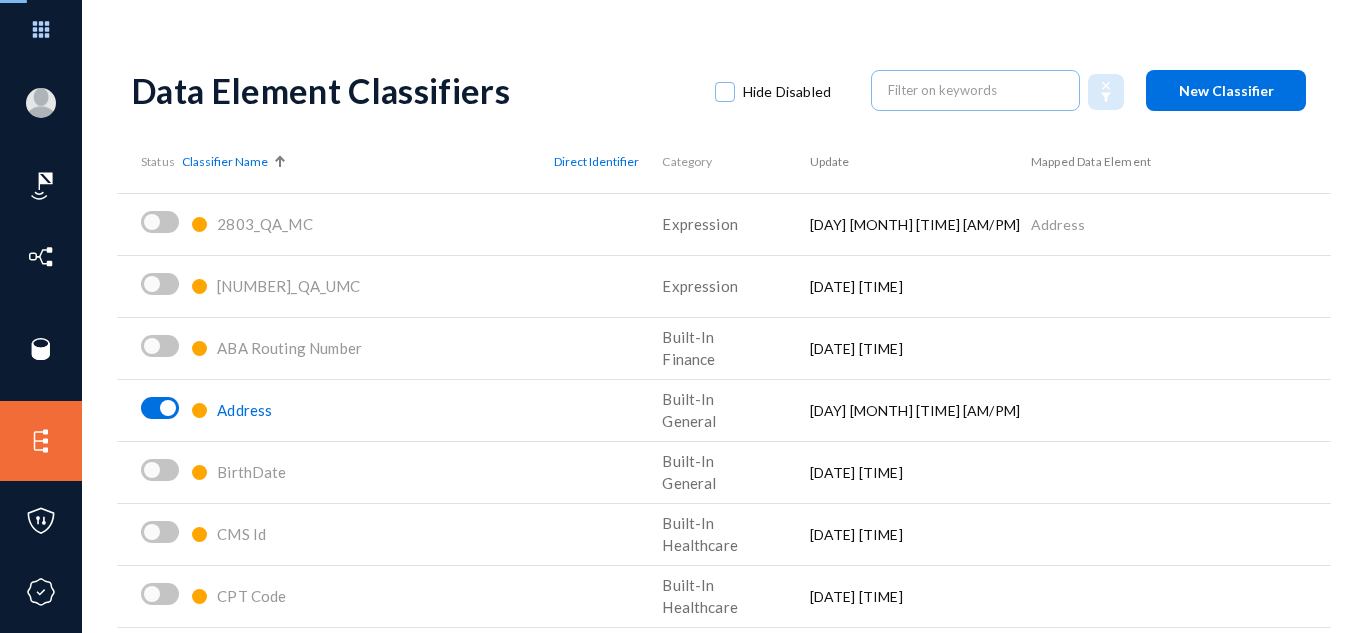 click on "ABA Routing Number" at bounding box center [289, 348] 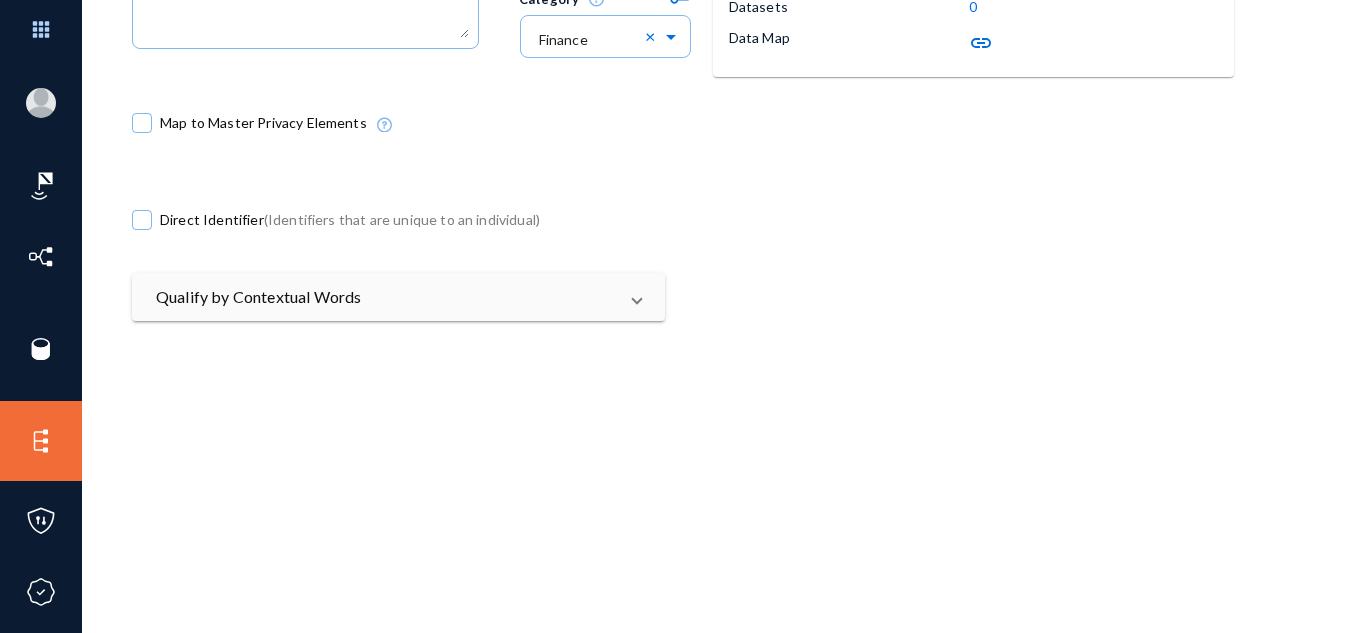 scroll, scrollTop: 386, scrollLeft: 0, axis: vertical 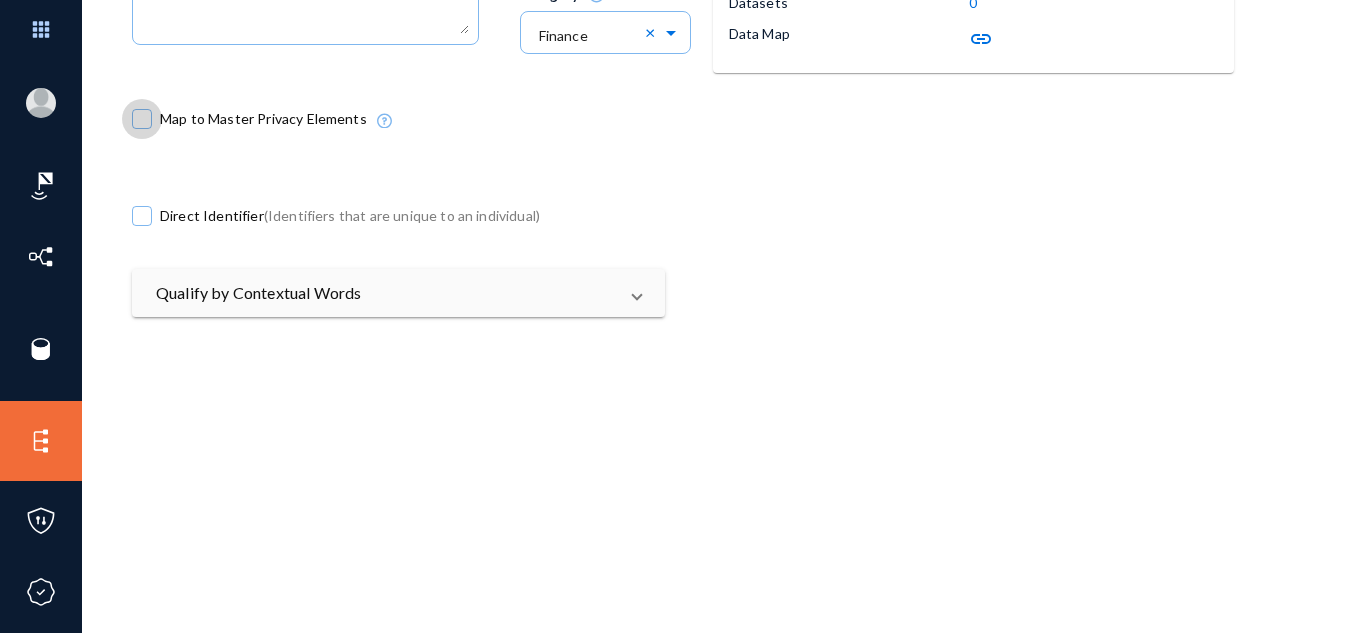 click at bounding box center [142, 119] 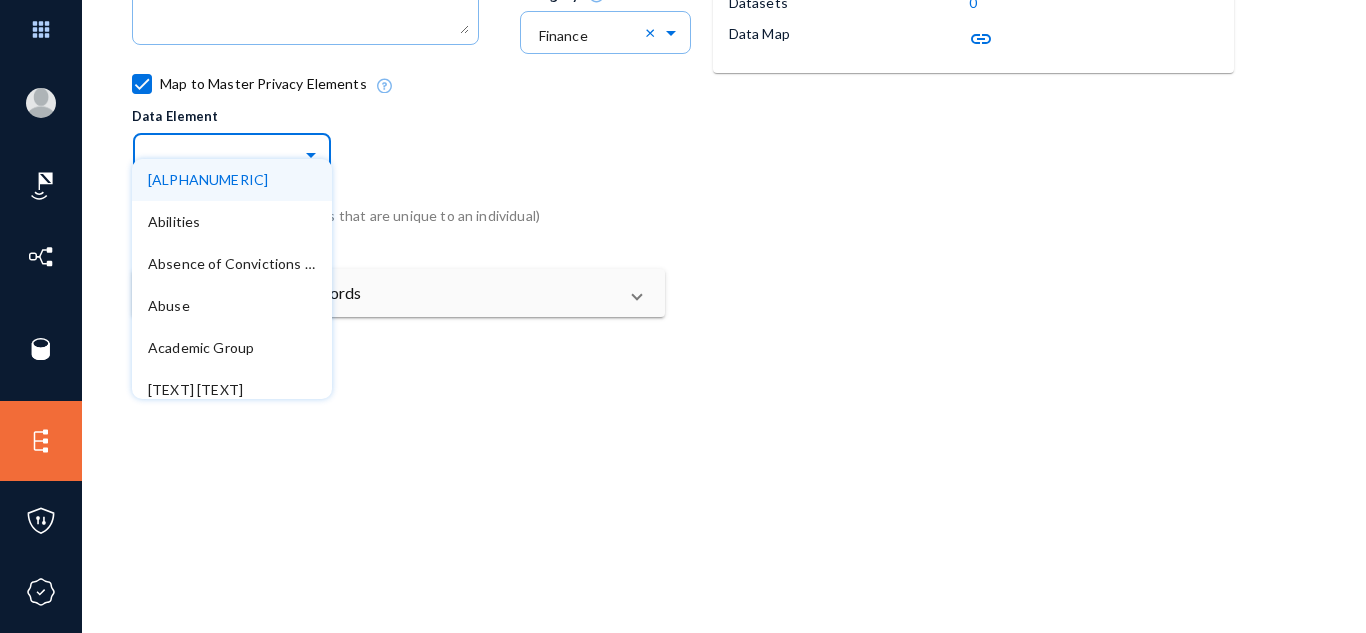 click at bounding box center (242, 154) 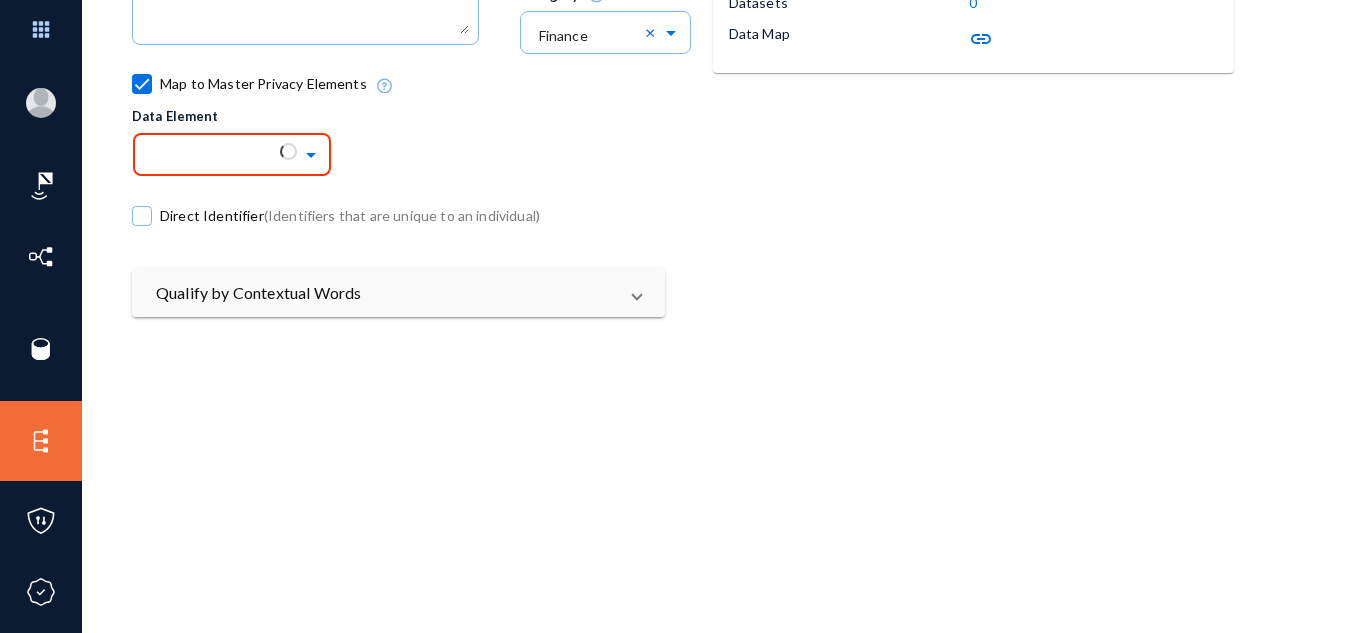 click on "Map to Master Privacy Elements
Data Element" at bounding box center [615, 123] 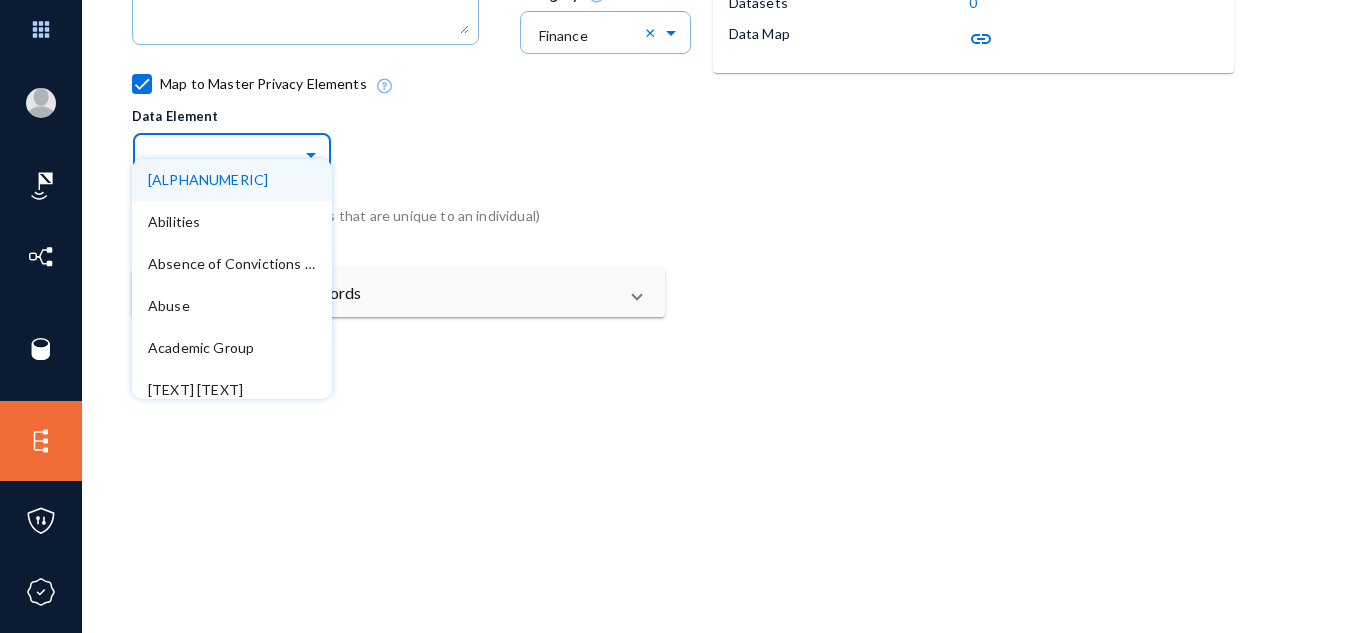 click at bounding box center [242, 154] 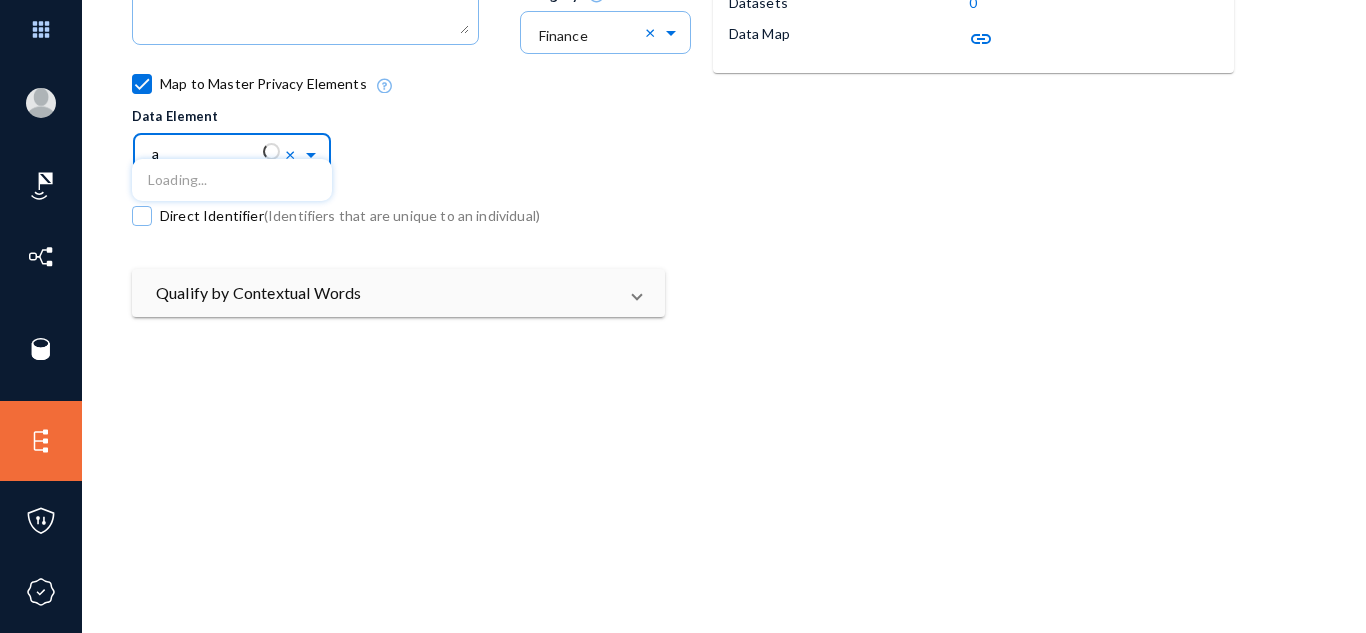 type on "a" 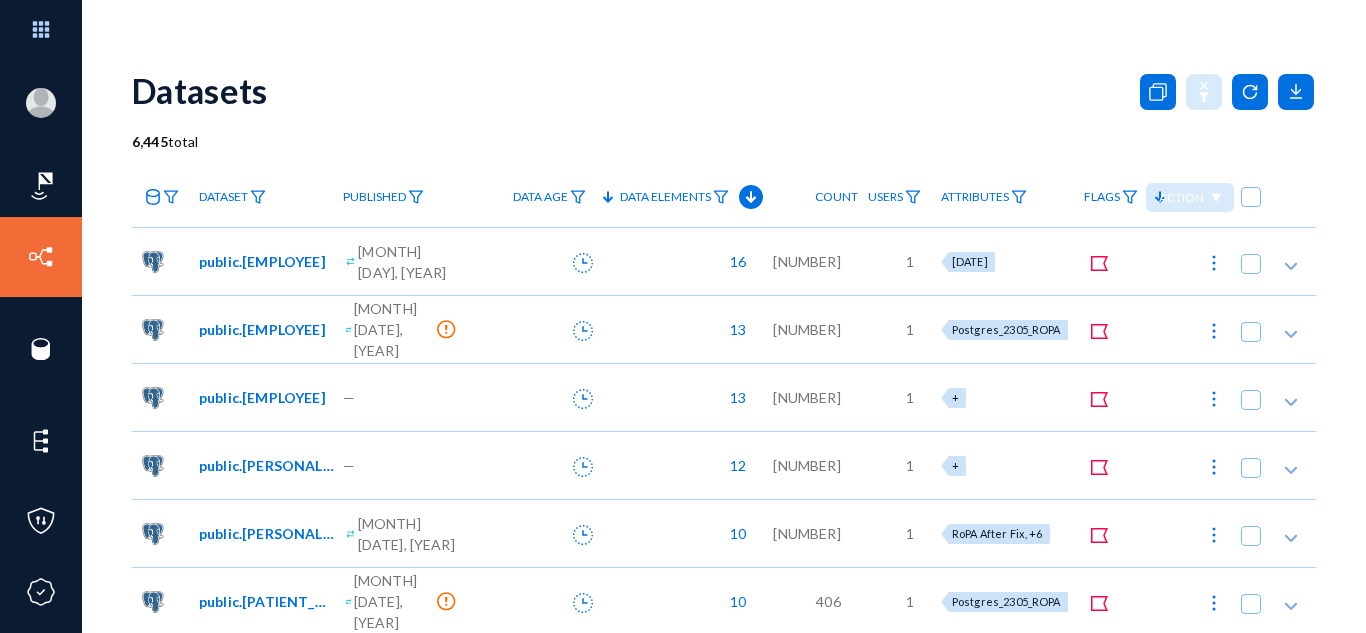 scroll, scrollTop: 0, scrollLeft: 0, axis: both 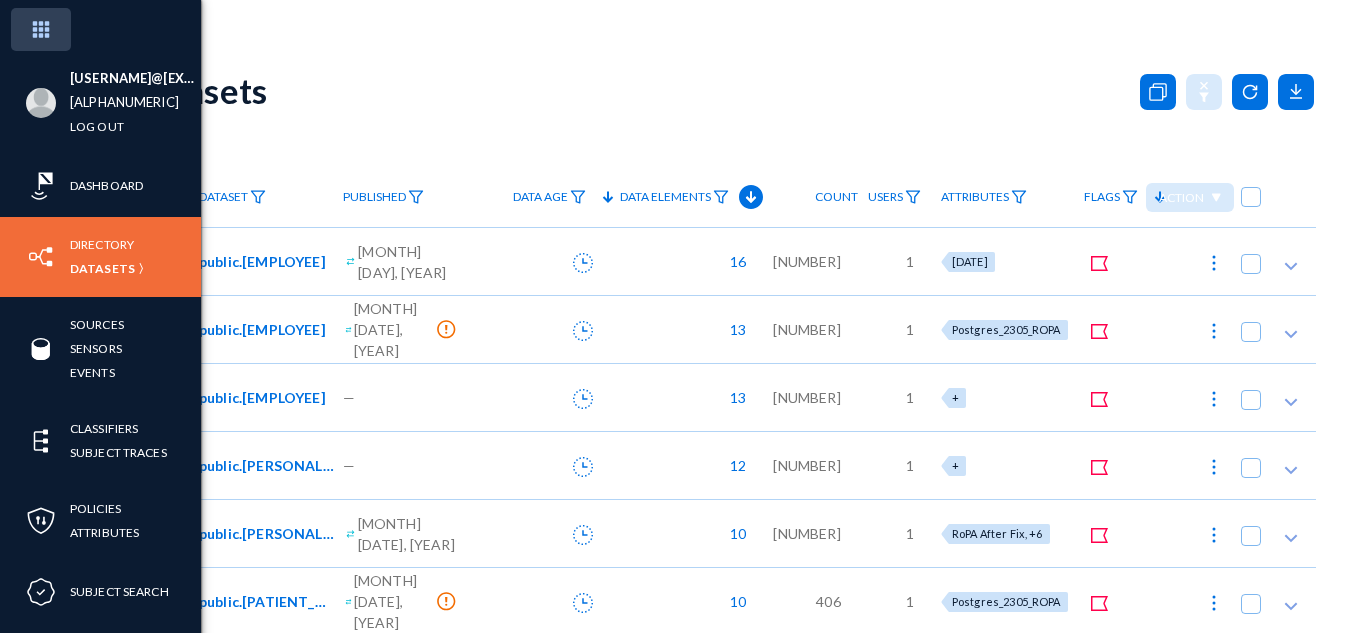 click at bounding box center (41, 29) 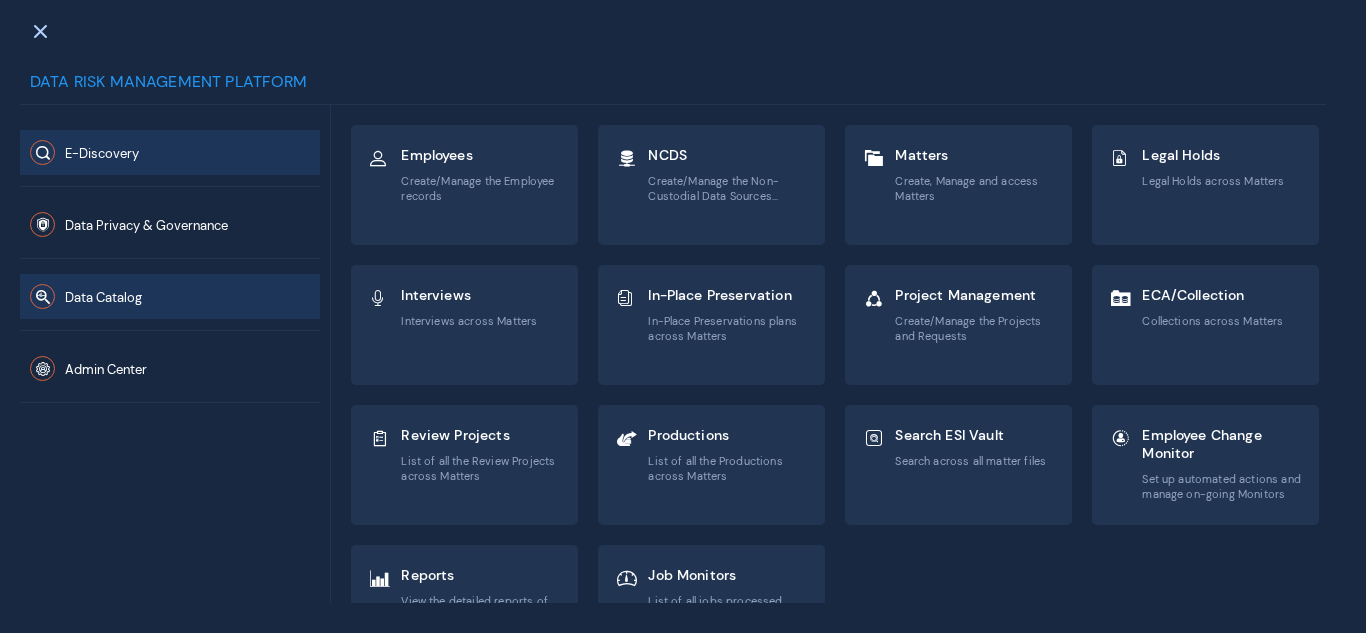 click on "Data Catalog" at bounding box center [170, 152] 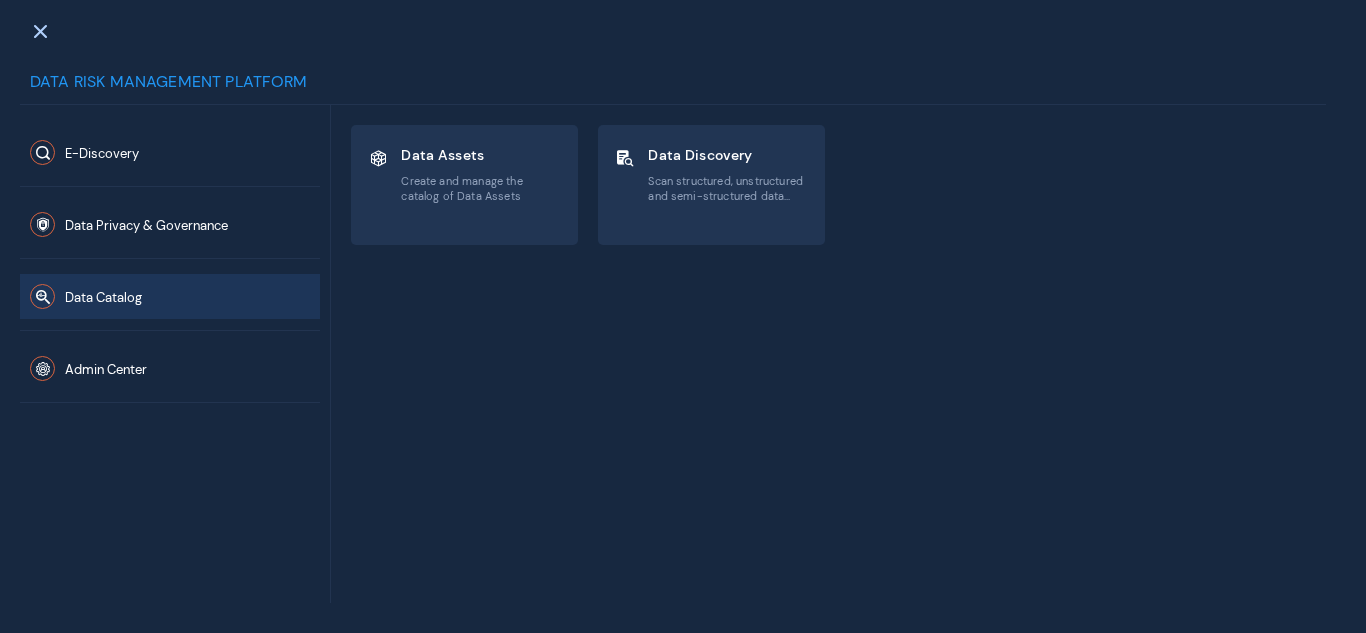 type 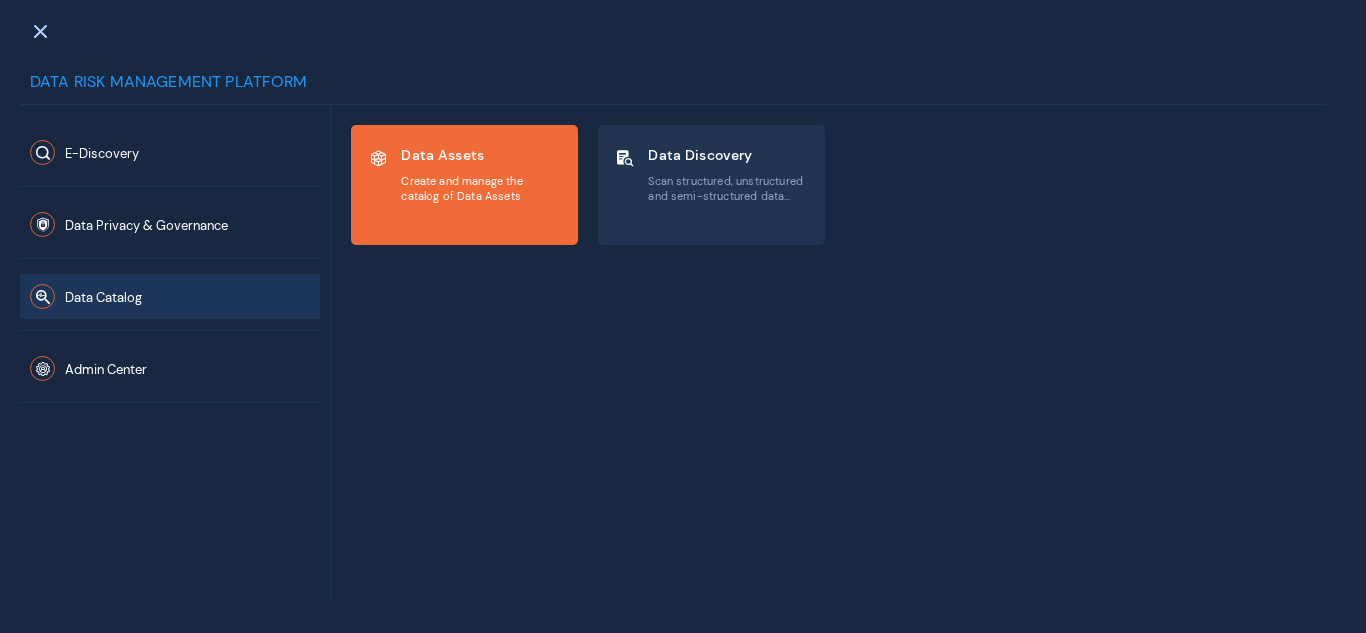 click on "Create and manage the catalog of Data Assets" at bounding box center [481, 188] 